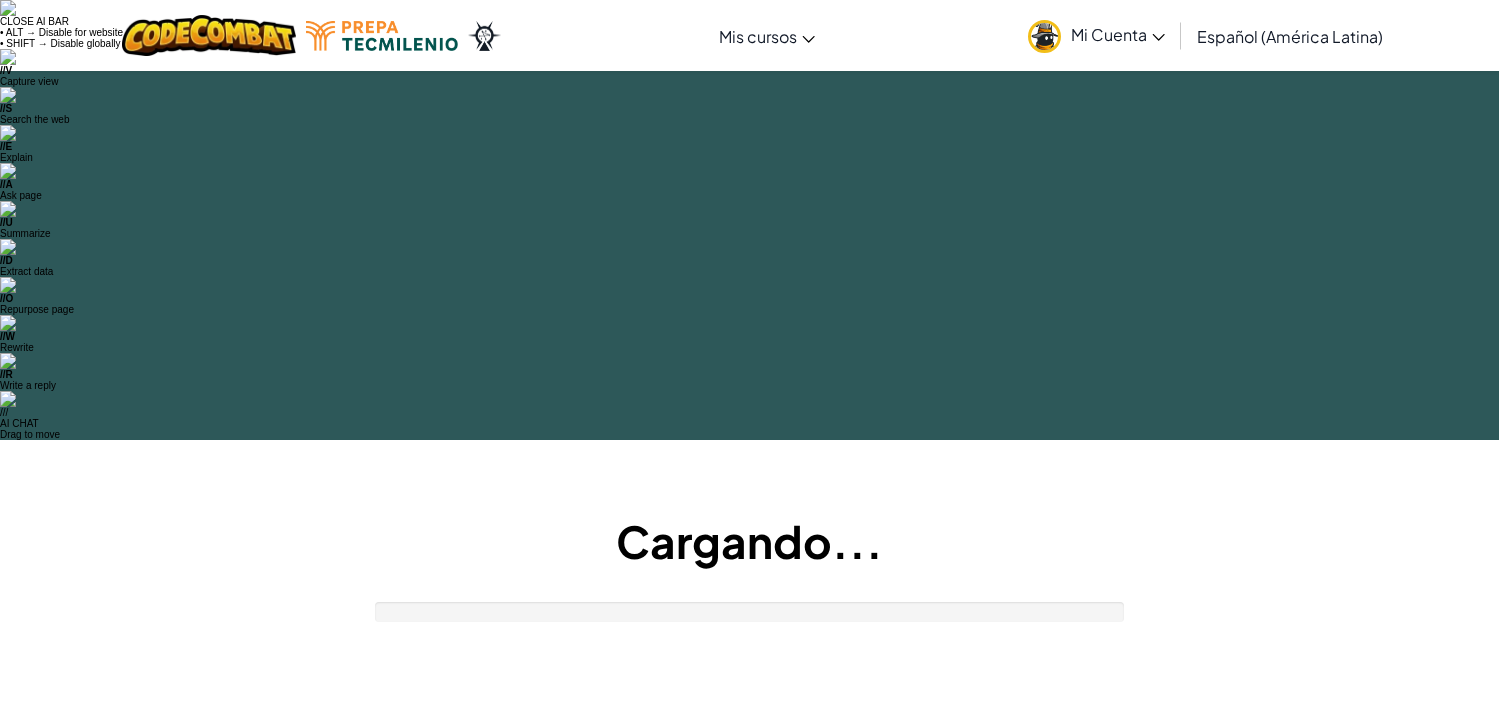 scroll, scrollTop: 0, scrollLeft: 0, axis: both 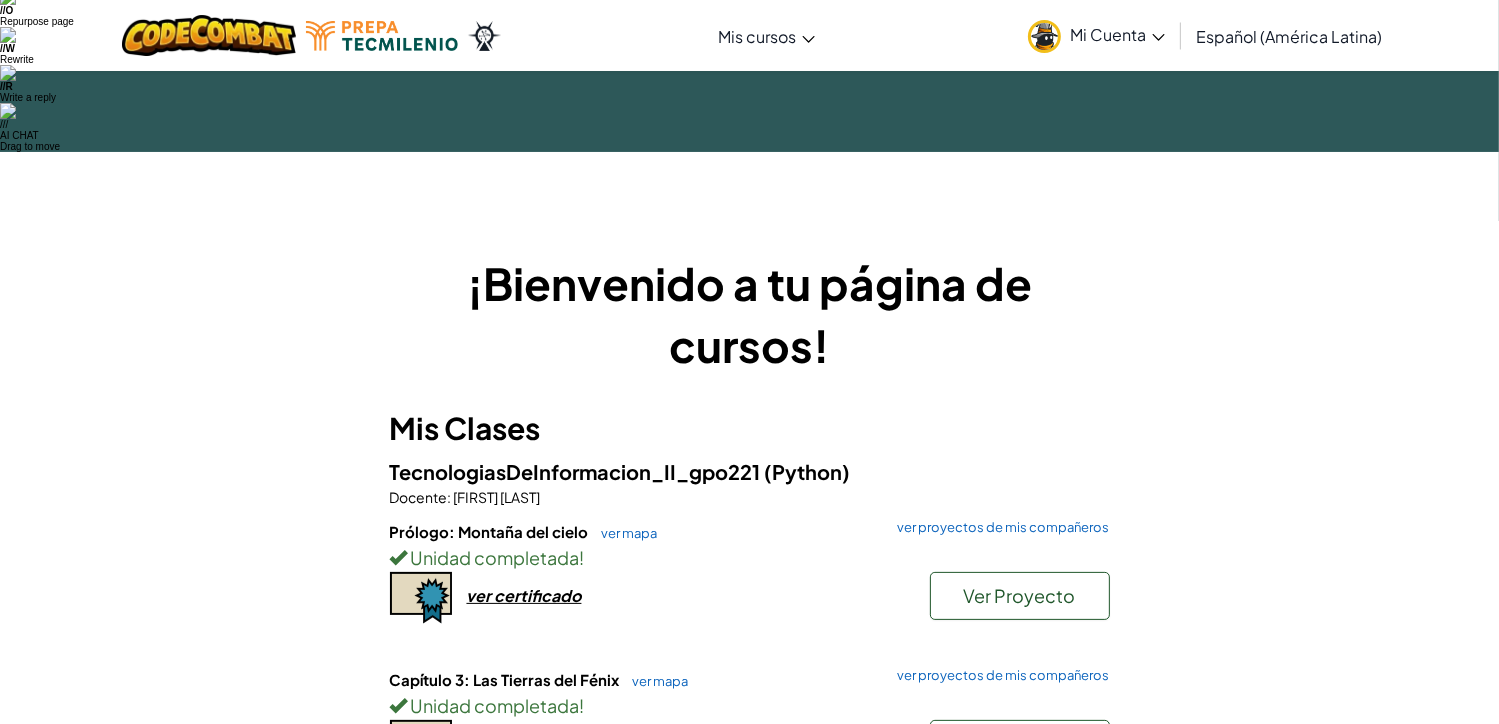 click on "Iniciar" at bounding box center (1020, 861) 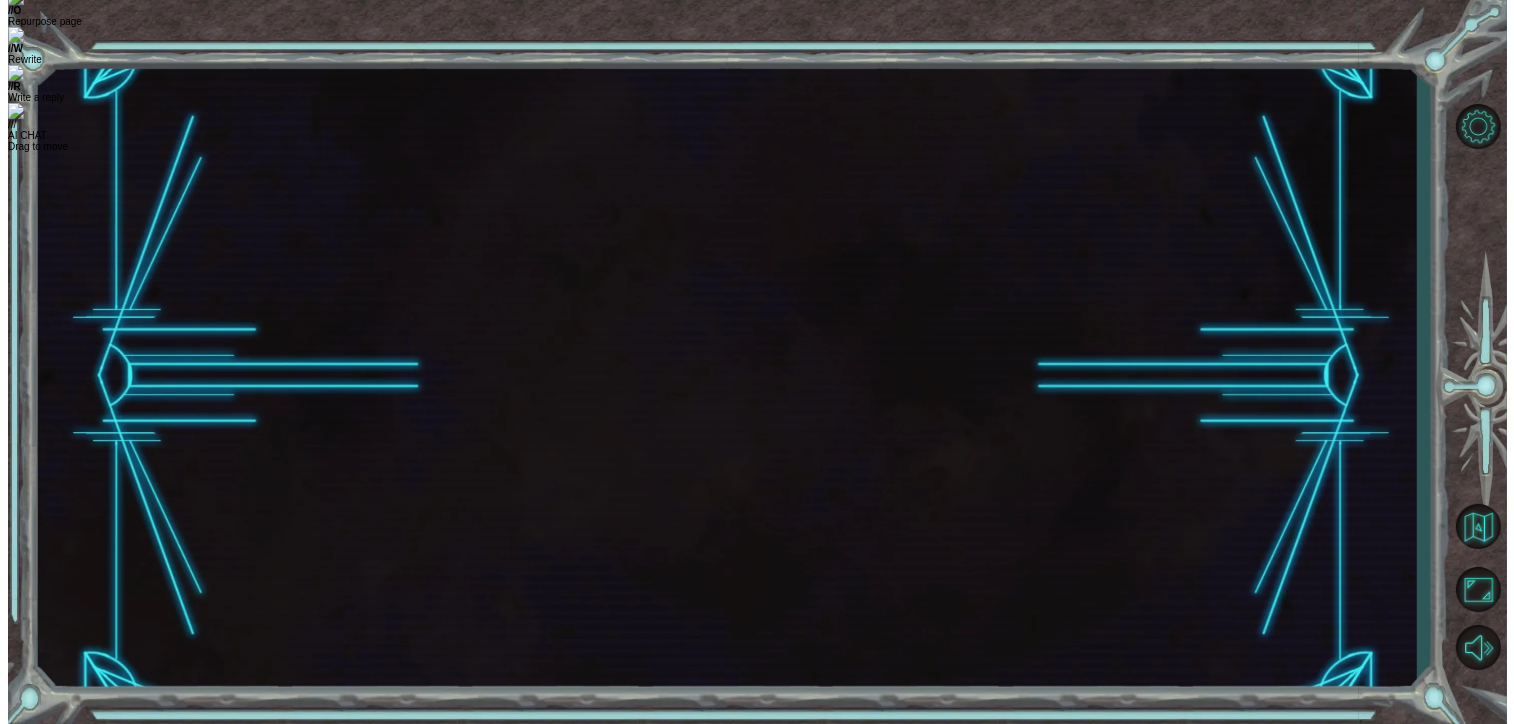 scroll, scrollTop: 0, scrollLeft: 0, axis: both 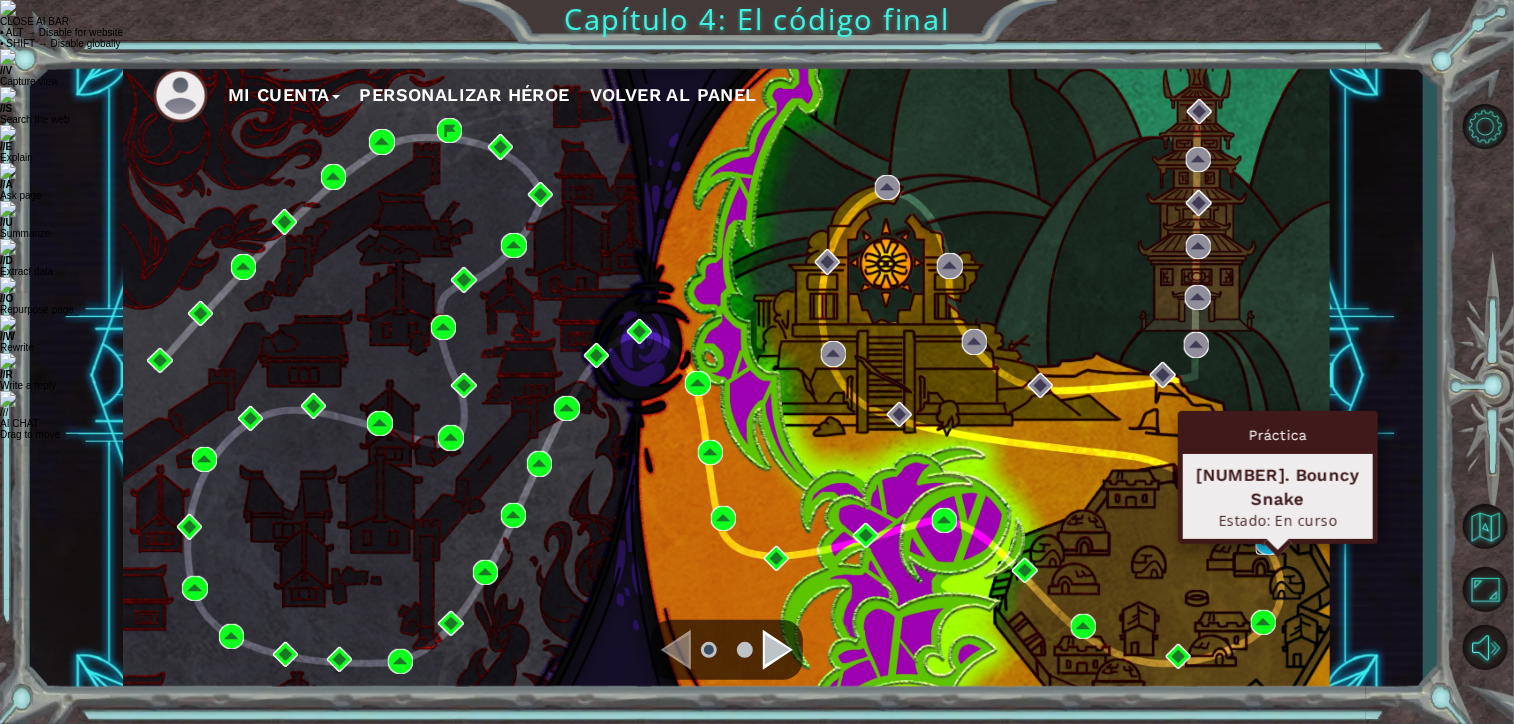 click at bounding box center [1268, 542] 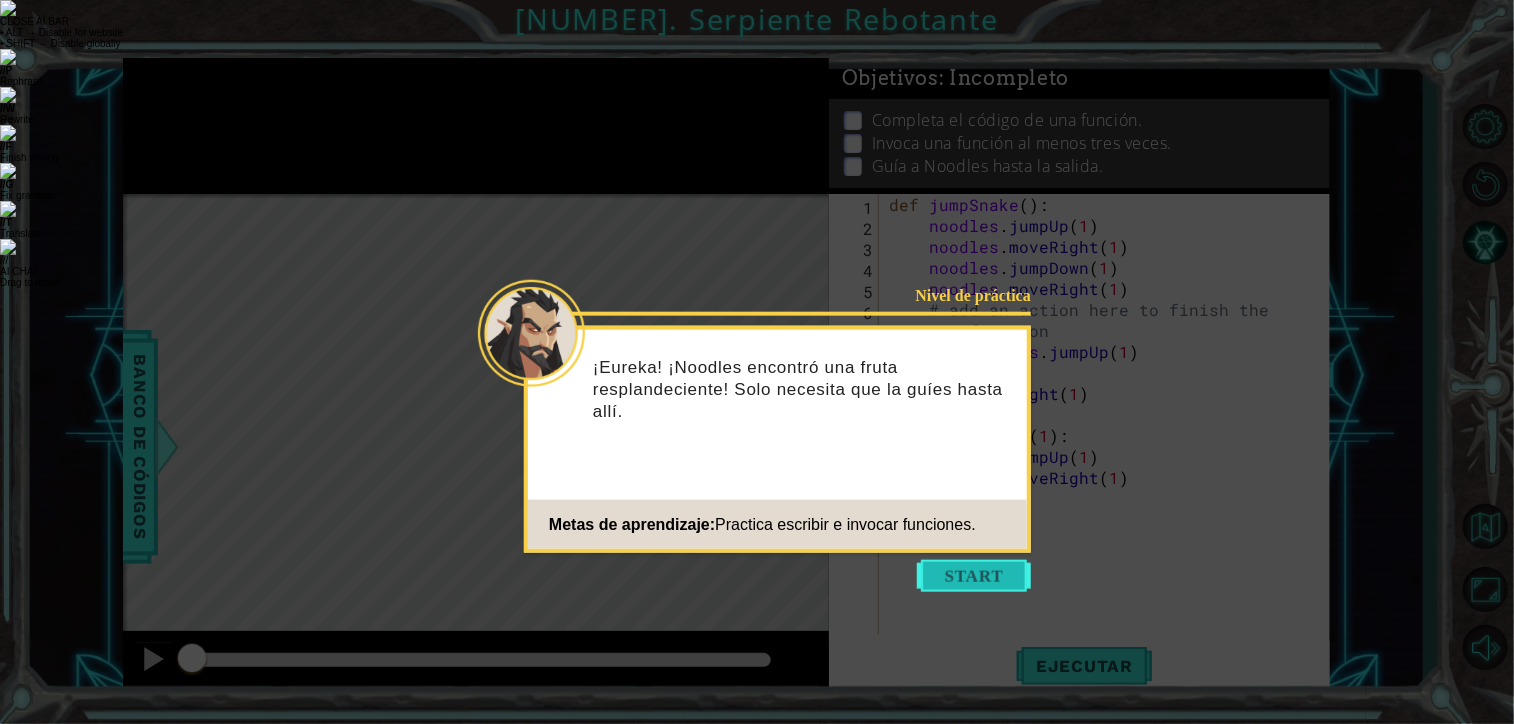 click at bounding box center (974, 576) 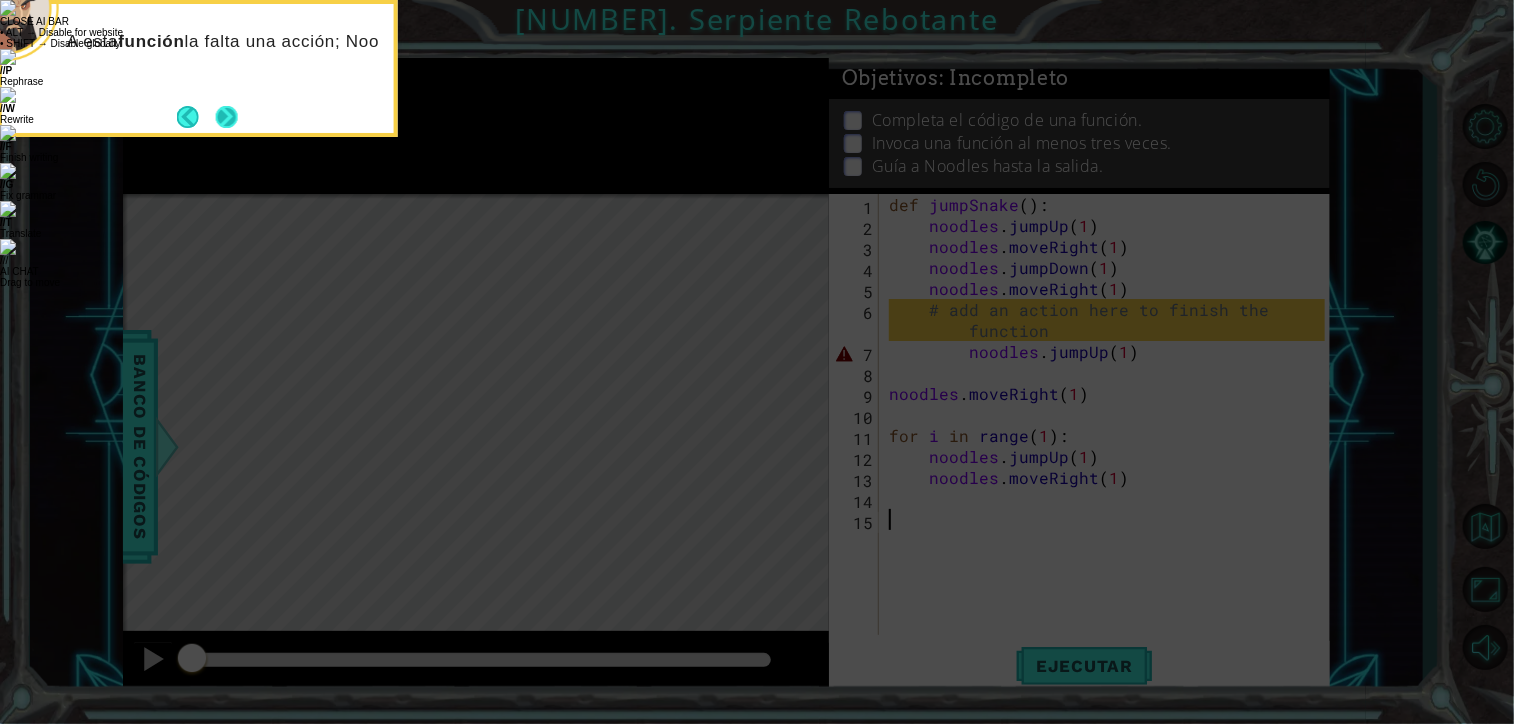 click at bounding box center [227, 117] 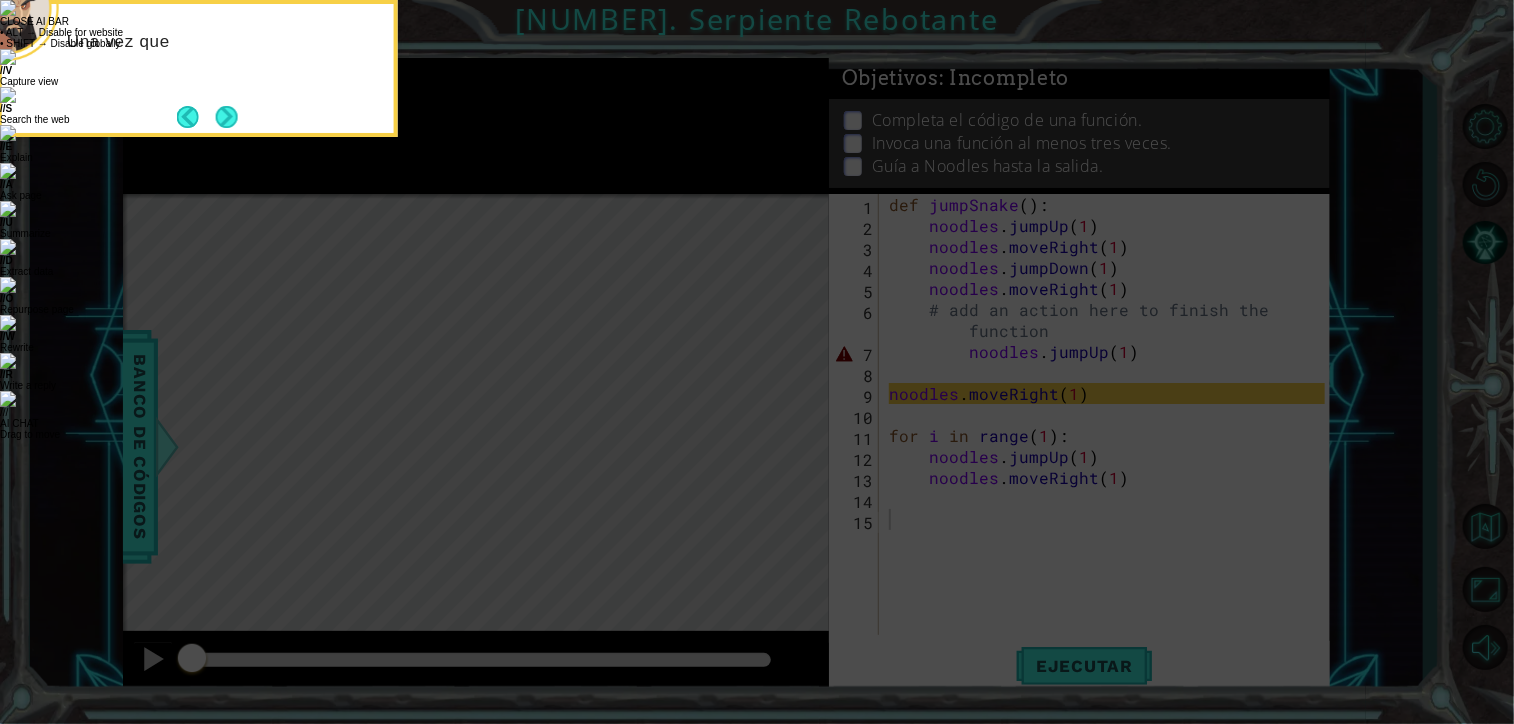 click at bounding box center (227, 117) 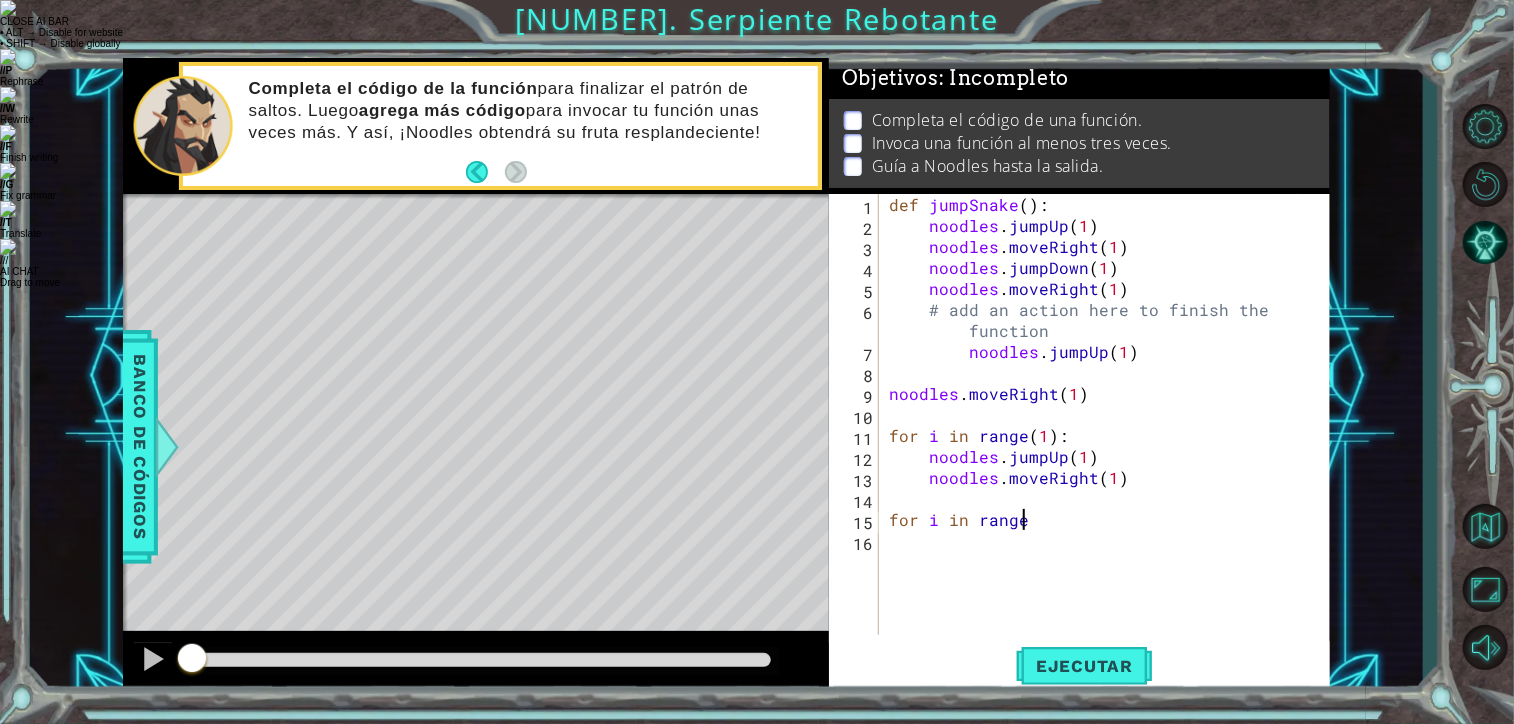 scroll, scrollTop: 0, scrollLeft: 8, axis: horizontal 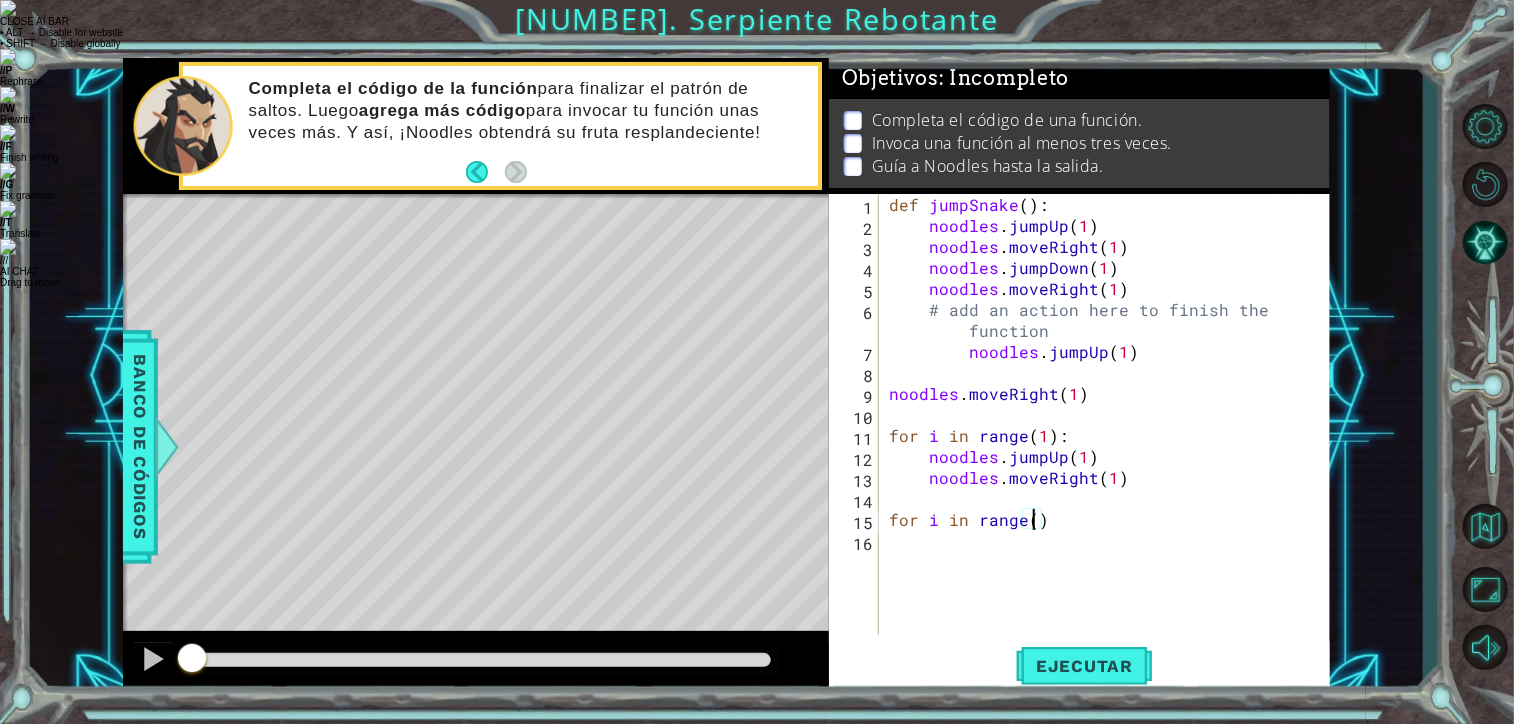click on "def   jumpSnake ( ) :      noodles . jumpUp ( 1 )      noodles . moveRight ( 1 )      noodles . jumpDown ( 1 )      noodles . moveRight ( 1 )      # add an action  here to finish the           function          noodles . jumpUp ( 1 )          noodles . moveRight ( 1 ) for   i   in   range ( 1 ) :      noodles . jumpUp ( 1 )      noodles . moveRight ( 1 )      for   i   in   range ( )" at bounding box center [1110, 435] 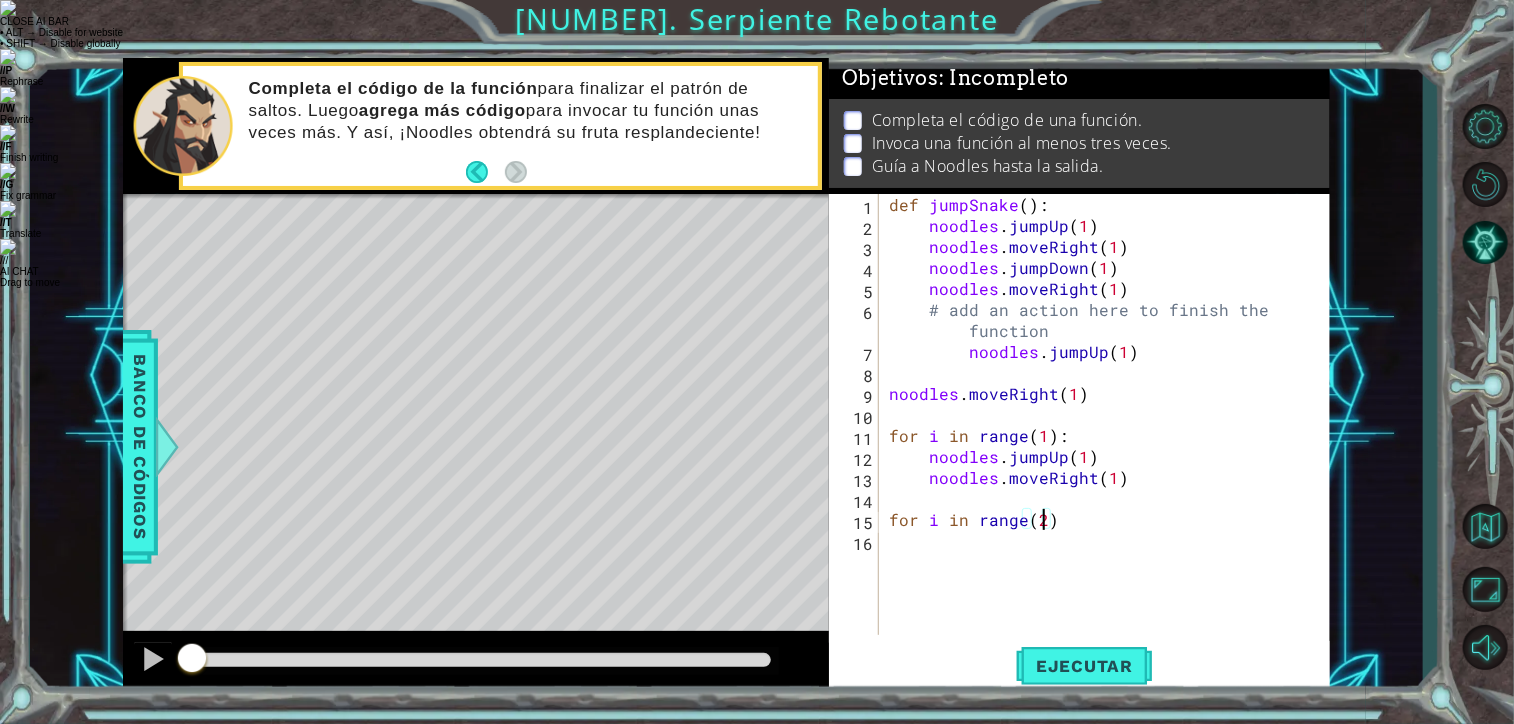 click on "def   jumpSnake ( ) :      noodles . jumpUp ( 1 )      noodles . moveRight ( 1 )      noodles . jumpDown ( 1 )      noodles . moveRight ( 1 )      # add an action  here to finish the           function          noodles . jumpUp ( 1 )          noodles . moveRight ( 1 ) for   i   in   range ( 1 ) :      noodles . jumpUp ( 1 )      noodles . moveRight ( 1 )      for   i   in   range ( 2 )" at bounding box center [1110, 435] 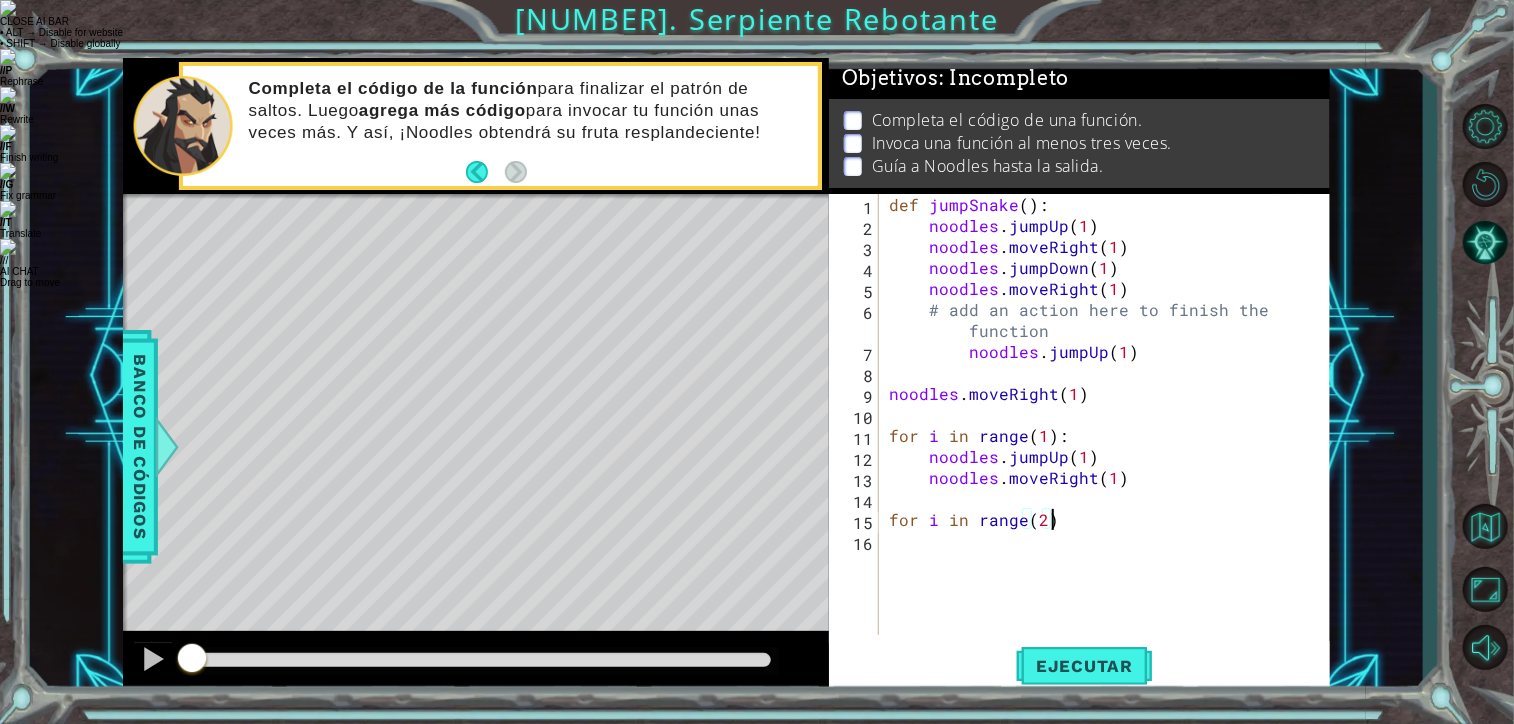 type on "for i in range(2):" 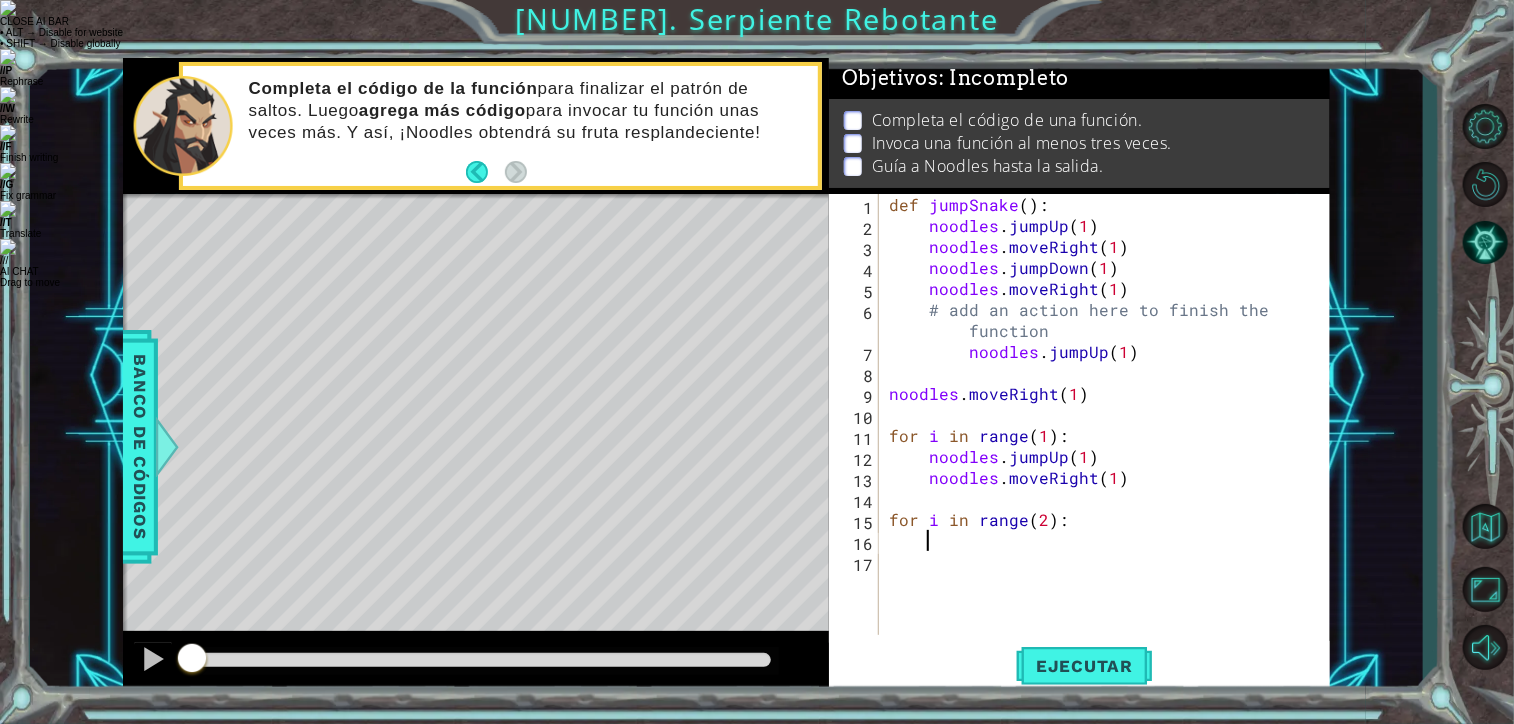 scroll, scrollTop: 0, scrollLeft: 1, axis: horizontal 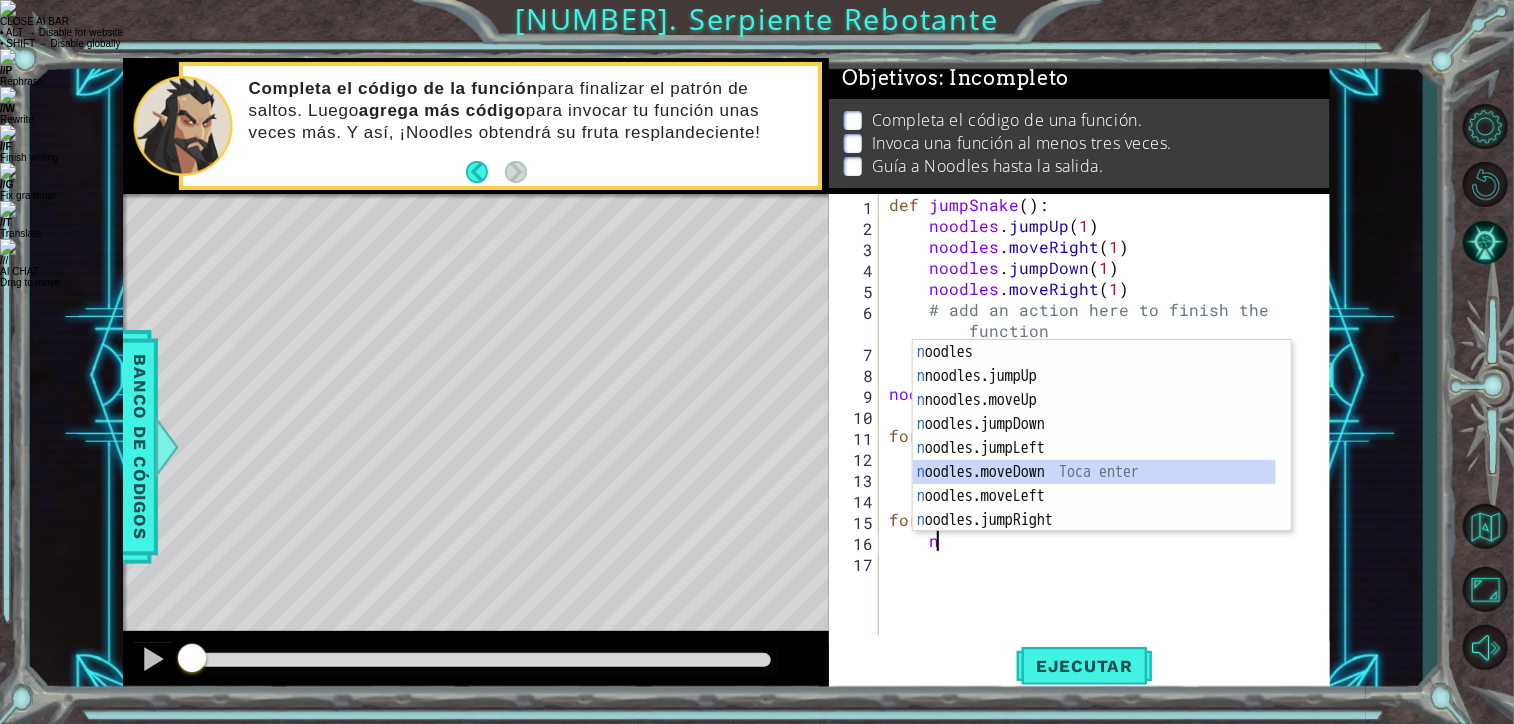 click on "n oodles Toca enter n oodles.jumpUp Toca enter n oodles.moveUp Toca enter n oodles.jumpDown Toca enter n oodles.jumpLeft Toca enter n oodles.moveDown Toca enter n oodles.moveLeft Toca enter n oodles.jumpRight Toca enter n oodles.moveRight Toca enter" at bounding box center (1094, 460) 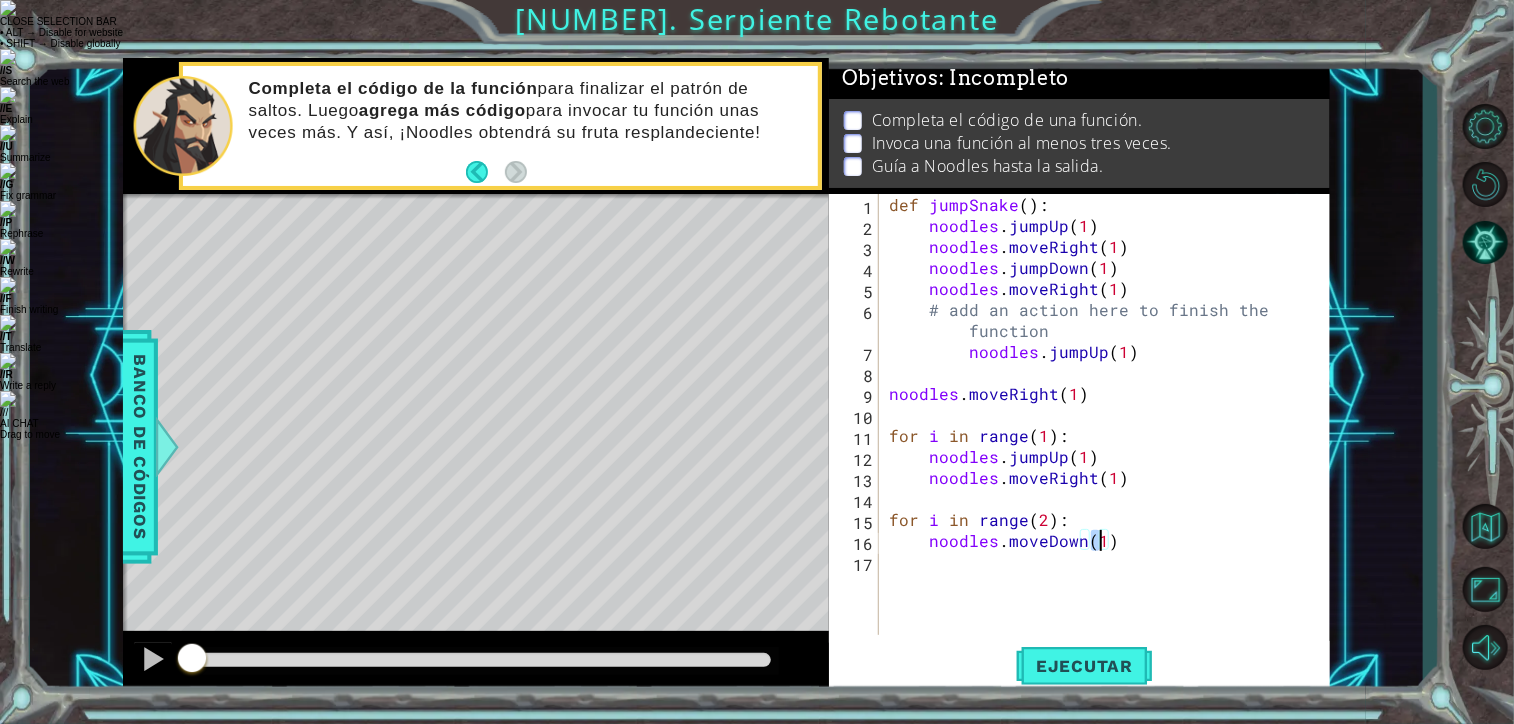 click on "def   jumpSnake ( ) :      noodles . jumpUp ( 1 )      noodles . moveRight ( 1 )      noodles . jumpDown ( 1 )      noodles . moveRight ( 1 )      # add an action  here to finish the           function          noodles . jumpUp ( 1 )          noodles . moveRight ( 1 ) for   i   in   range ( 1 ) :      noodles . jumpUp ( 1 )      noodles . moveRight ( 1 )      for   i   in   range ( 2 ) :      noodles . moveDown ( 1 )" at bounding box center [1110, 435] 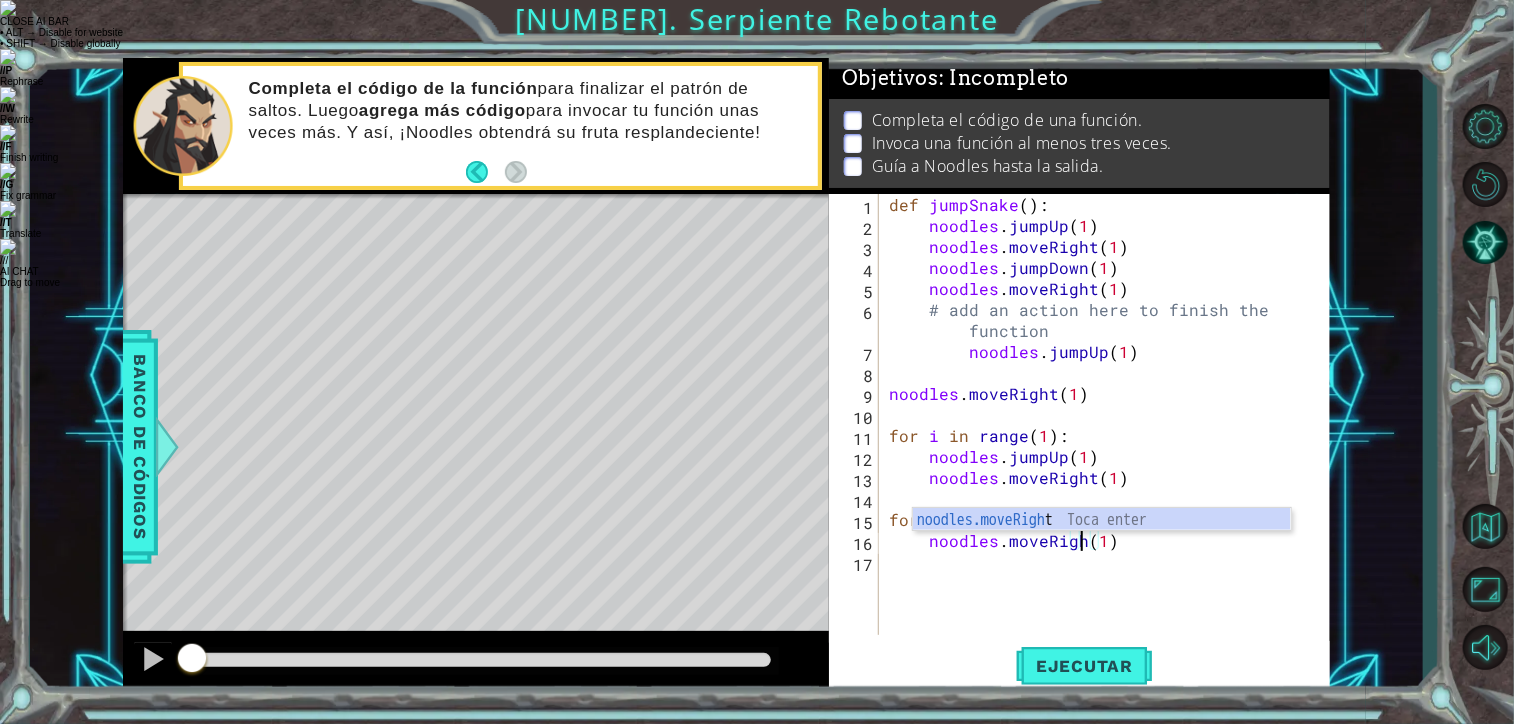 scroll, scrollTop: 0, scrollLeft: 12, axis: horizontal 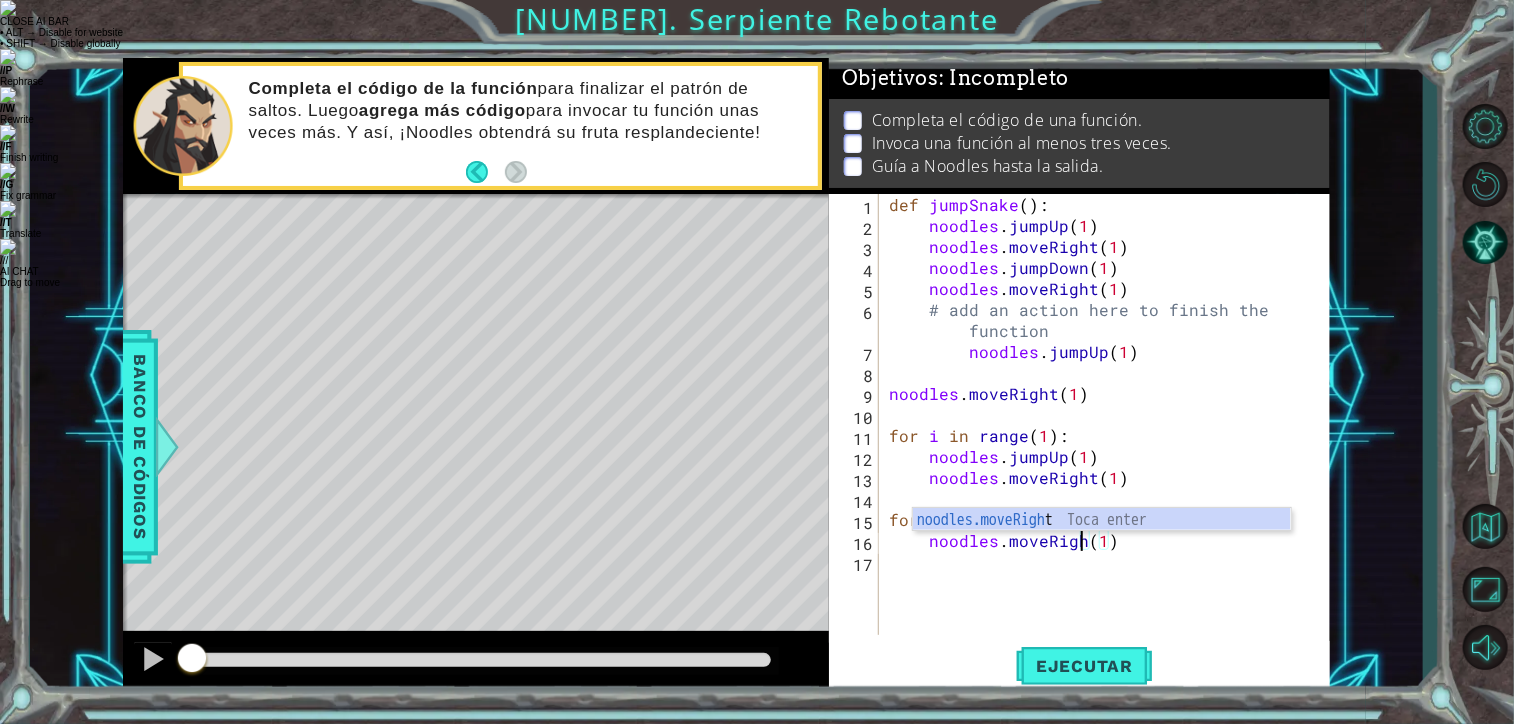 type on "noodles.moveRight(1)" 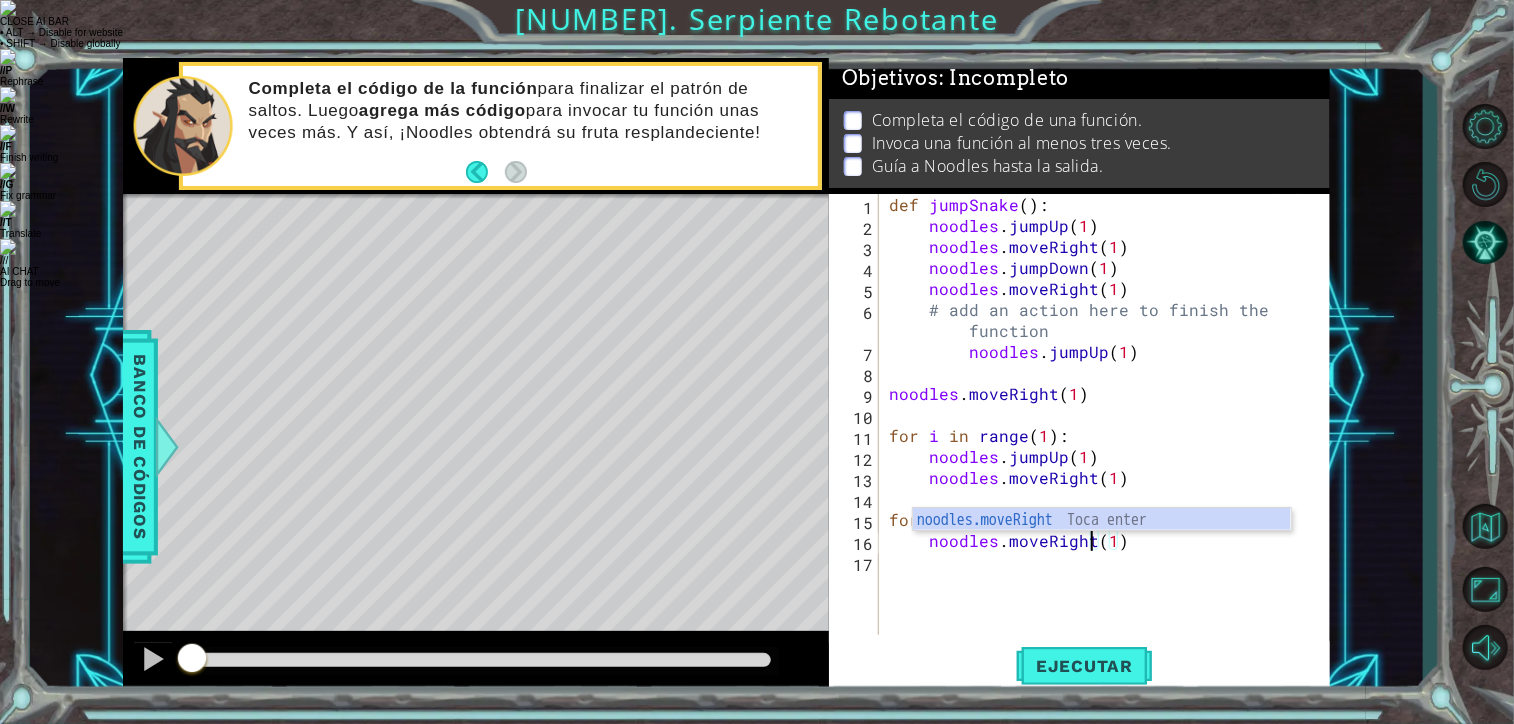 click on "def   jumpSnake ( ) :      noodles . jumpUp ( 1 )      noodles . moveRight ( 1 )      noodles . jumpDown ( 1 )      noodles . moveRight ( 1 )      # add an action  here to finish the           function          noodles . jumpUp ( 1 )          noodles . moveRight ( 1 ) for   i   in   range ( 1 ) :      noodles . jumpUp ( 1 )      noodles . moveRight ( 1 )      for   i   in   range ( 2 ) :      noodles . moveRight ( 1 )" at bounding box center (1110, 435) 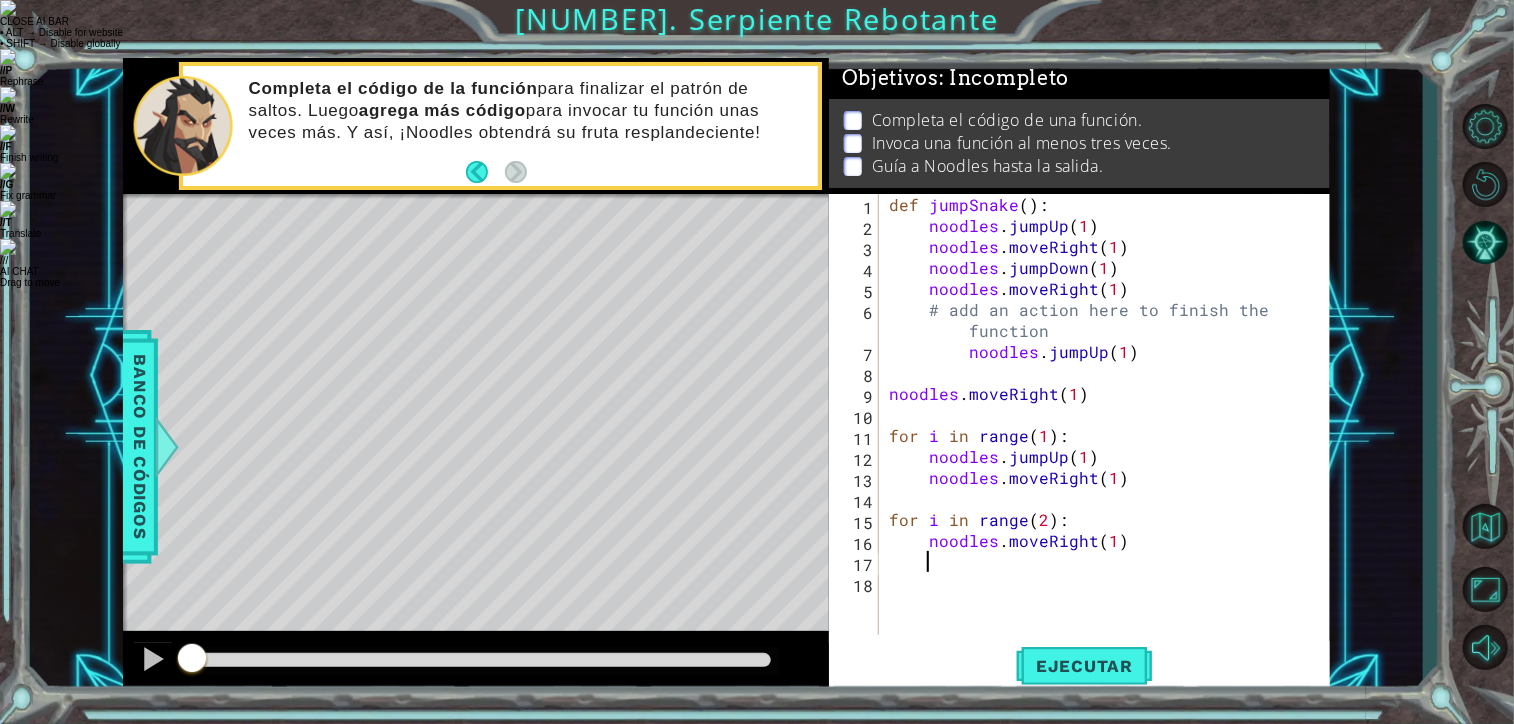 scroll, scrollTop: 0, scrollLeft: 1, axis: horizontal 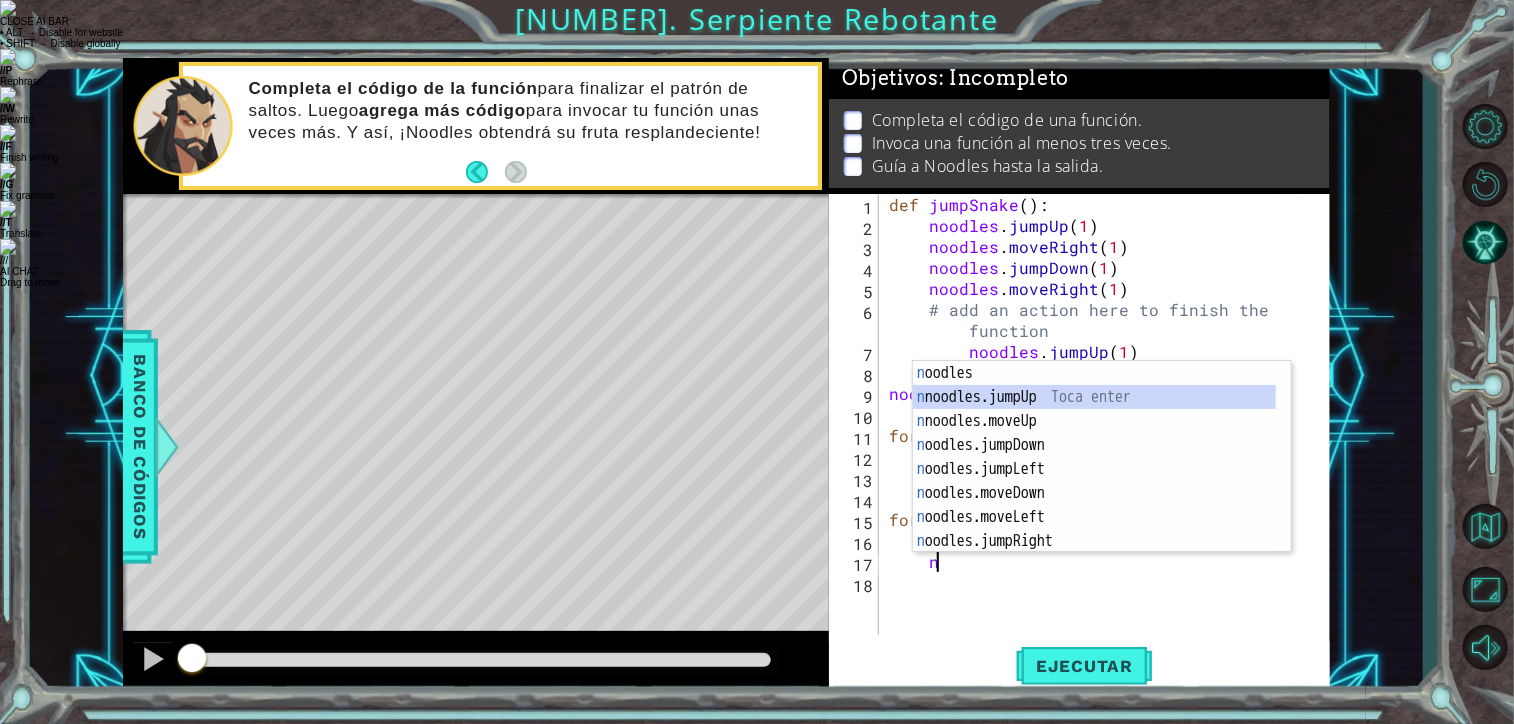 click on "n oodles Toca enter n oodles.jumpUp Toca enter n oodles.moveUp Toca enter n oodles.jumpDown Toca enter n oodles.jumpLeft Toca enter n oodles.moveDown Toca enter n oodles.moveLeft Toca enter n oodles.jumpRight Toca enter n oodles.moveRight Toca enter" at bounding box center [1102, 481] 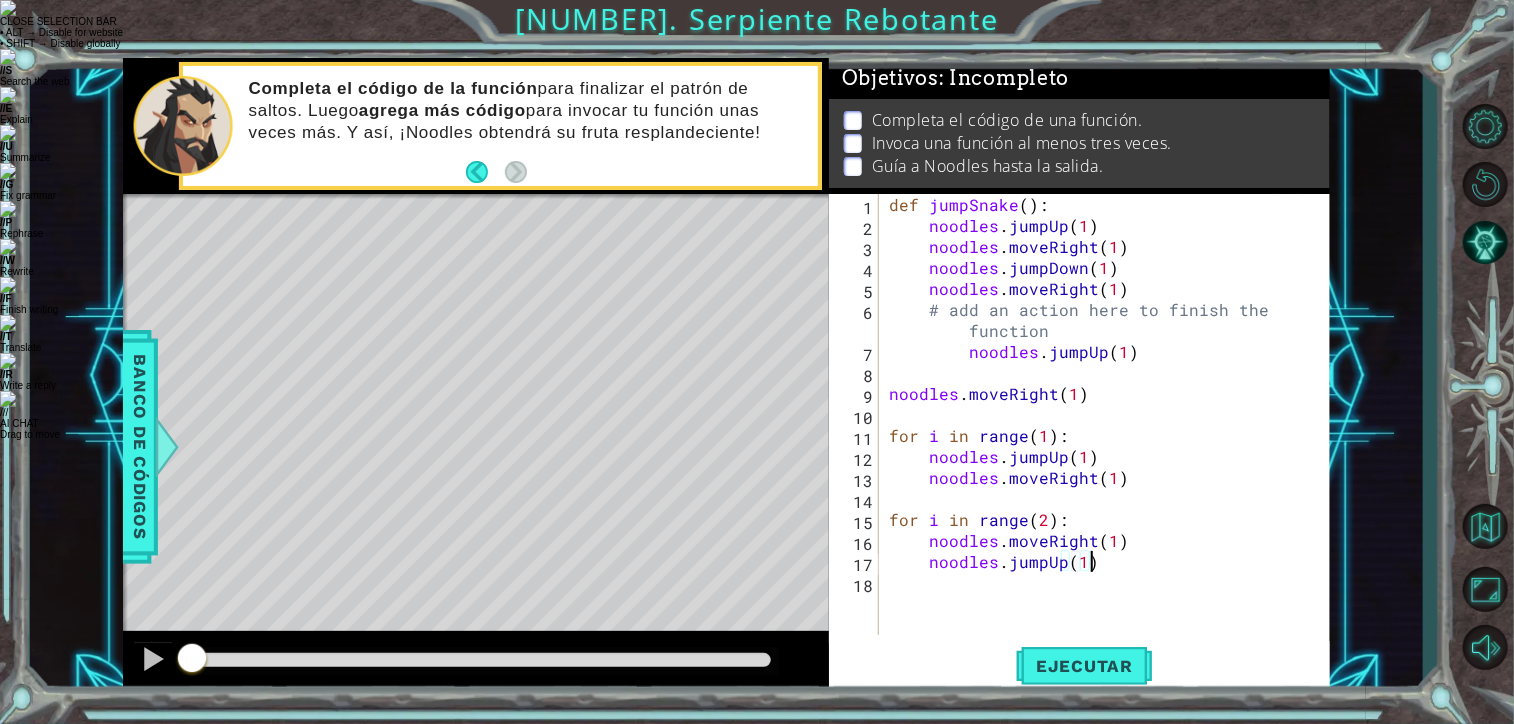 click on "def jumpSnake(): noodles.jumpUp(1) noodles.moveRight(1) noodles.jumpDown(1) noodles.moveRight(1) # add an action here to finish the function noodles.jumpUp(1) noodles.moveRight(1) for i in range(1): noodles.jumpUp(1) noodles.moveRight(1) for i in range(2): noodles.moveRight(1) noodles.jumpUp(1)" at bounding box center (1110, 435) 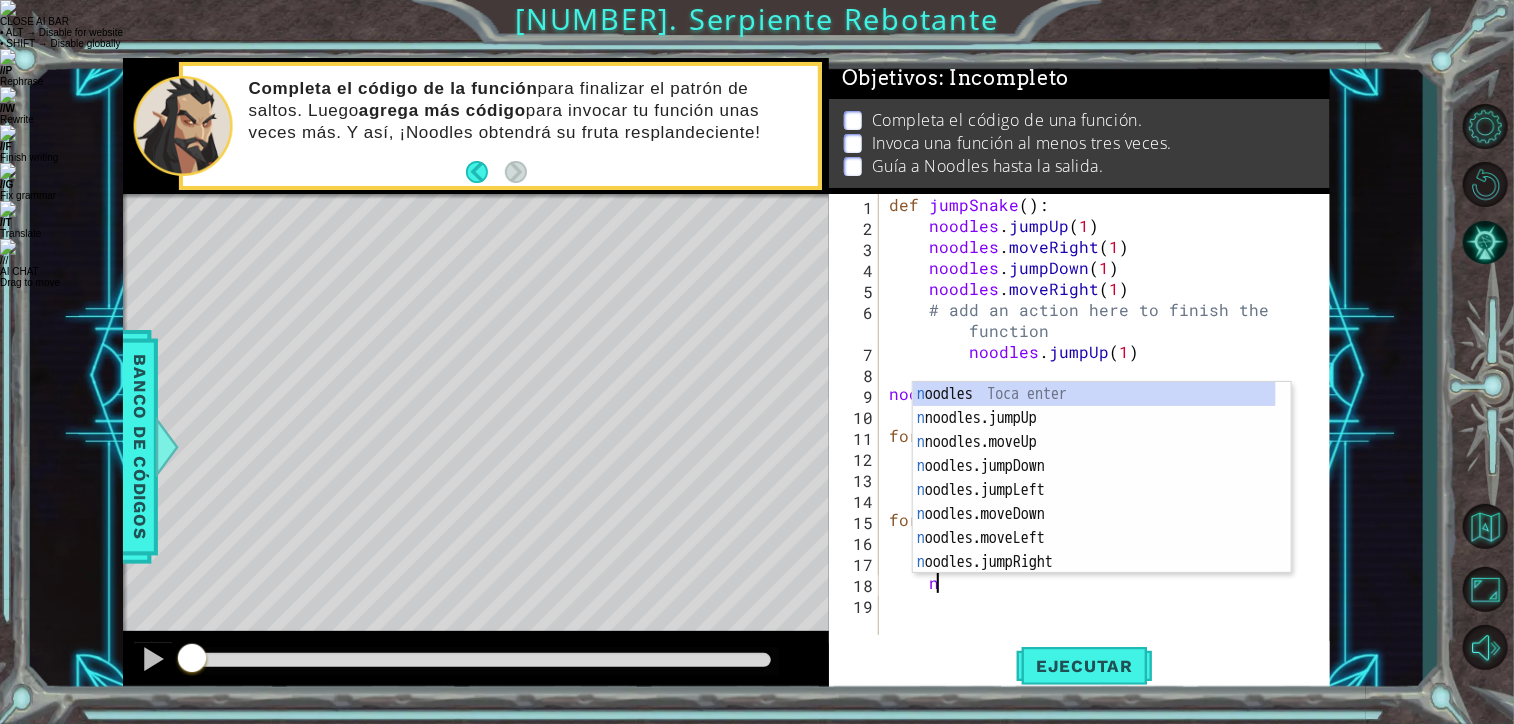 scroll, scrollTop: 0, scrollLeft: 1, axis: horizontal 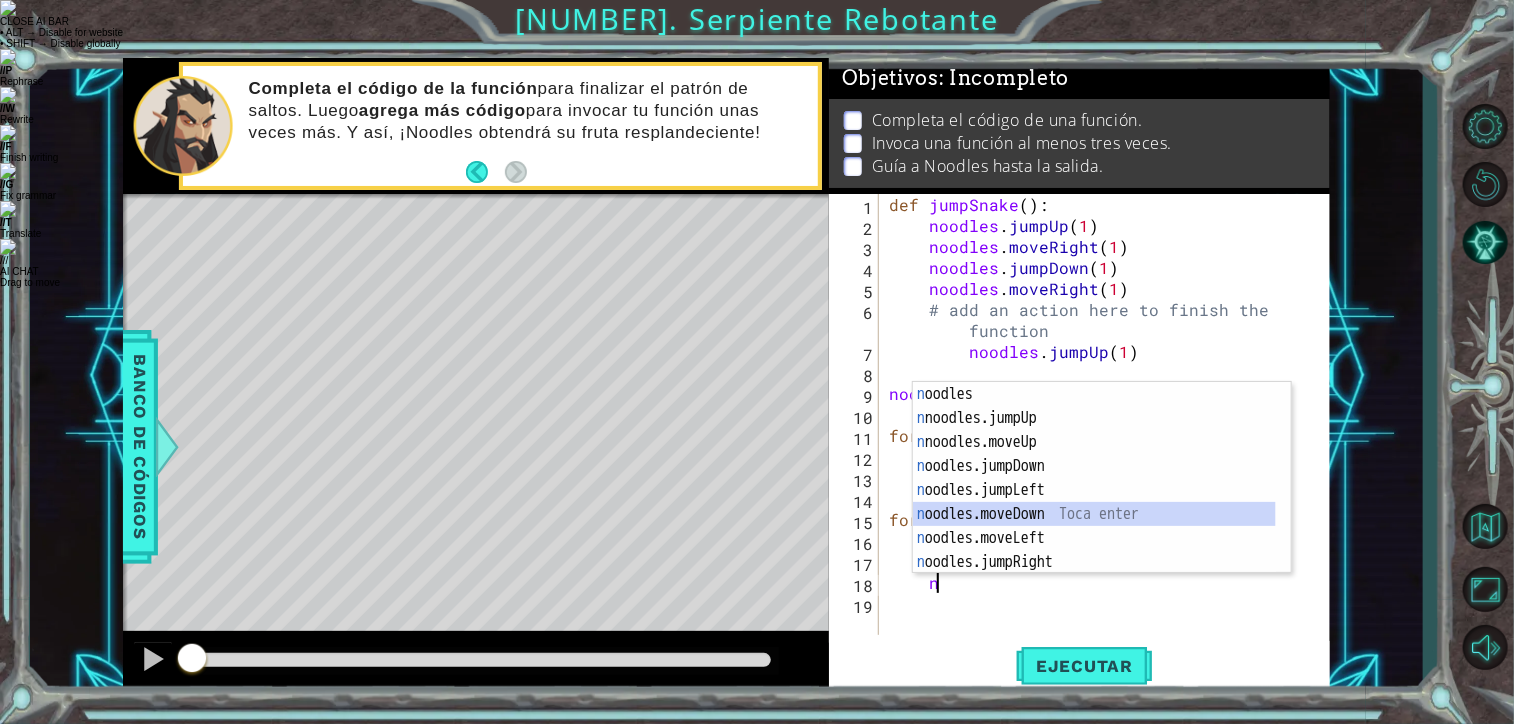 click on "n oodles Toca enter n oodles.jumpUp Toca enter n oodles.moveUp Toca enter n oodles.jumpDown Toca enter n oodles.jumpLeft Toca enter n oodles.moveDown Toca enter n oodles.moveLeft Toca enter n oodles.jumpRight Toca enter n oodles.moveRight Toca enter" at bounding box center [1094, 502] 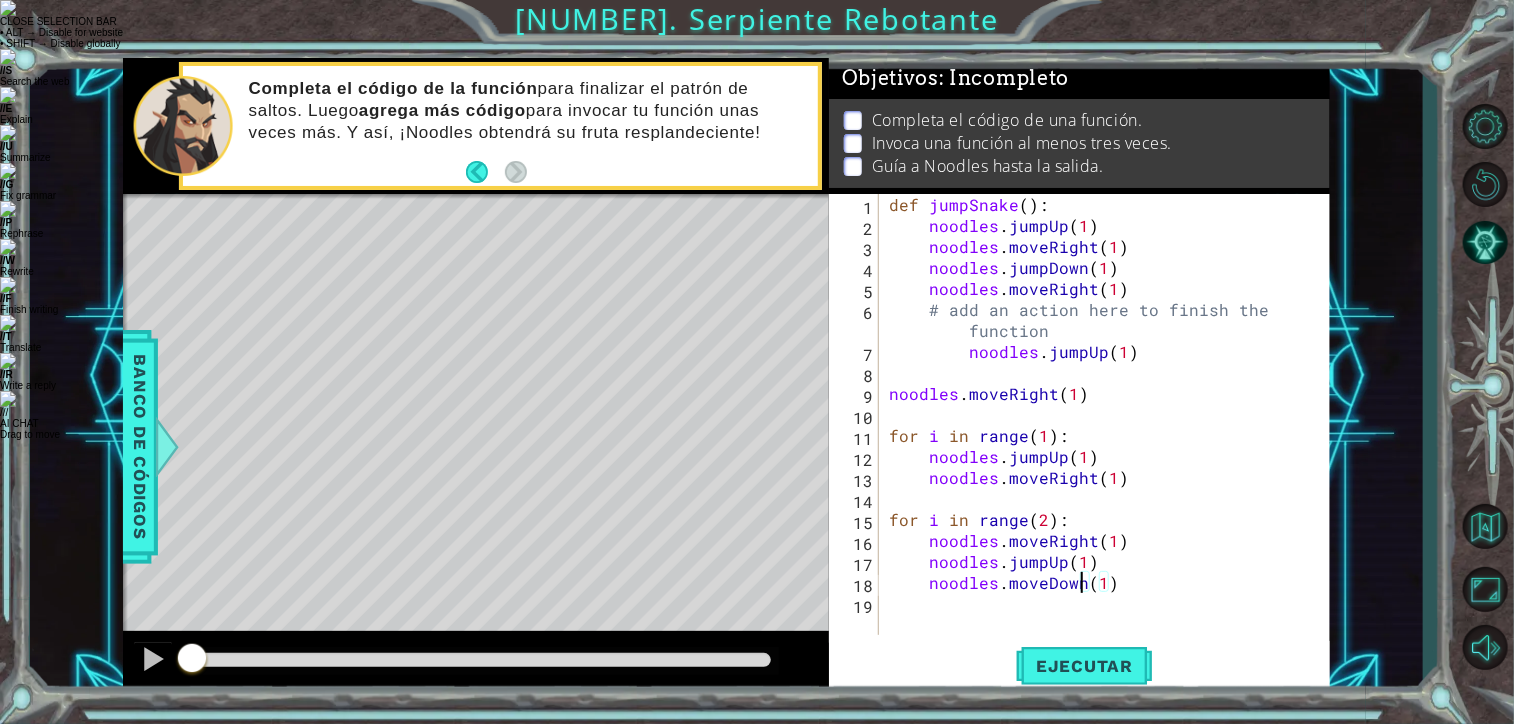 click on "def   jumpSnake ( ) :      noodles . jumpUp ( 1 )      noodles . moveRight ( 1 )      noodles . jumpDown ( 1 )      noodles . moveRight ( 1 )      # add an action  here to finish the           function          noodles . jumpUp ( 1 )          noodles . moveRight ( 1 ) for   i   in   range ( 1 ) :      noodles . jumpUp ( 1 )      noodles . moveRight ( 1 )      for   i   in   range ( 2 ) :      noodles . moveRight ( 1 )      noodles . jumpUp ( 1 )      noodles . moveDown ( 1 )" at bounding box center [1110, 435] 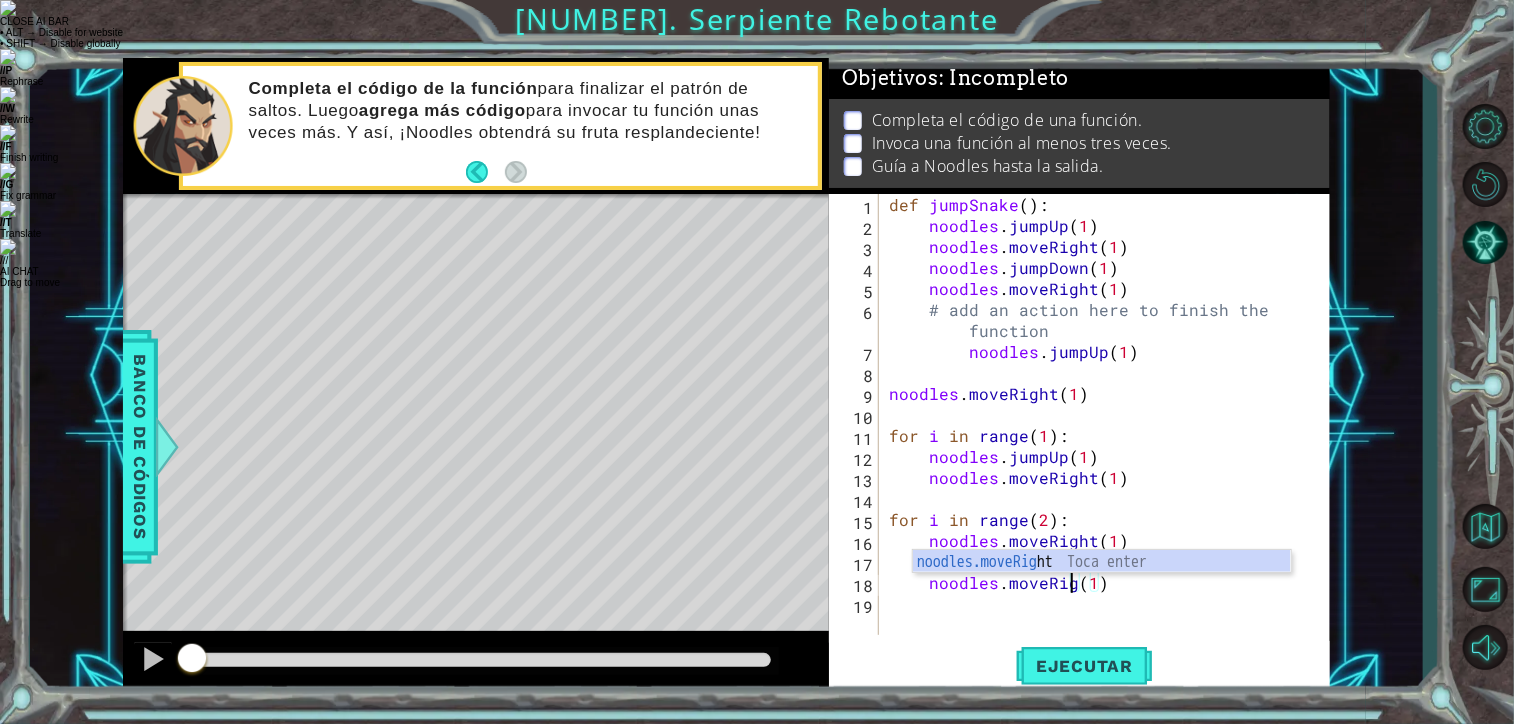 scroll, scrollTop: 0, scrollLeft: 12, axis: horizontal 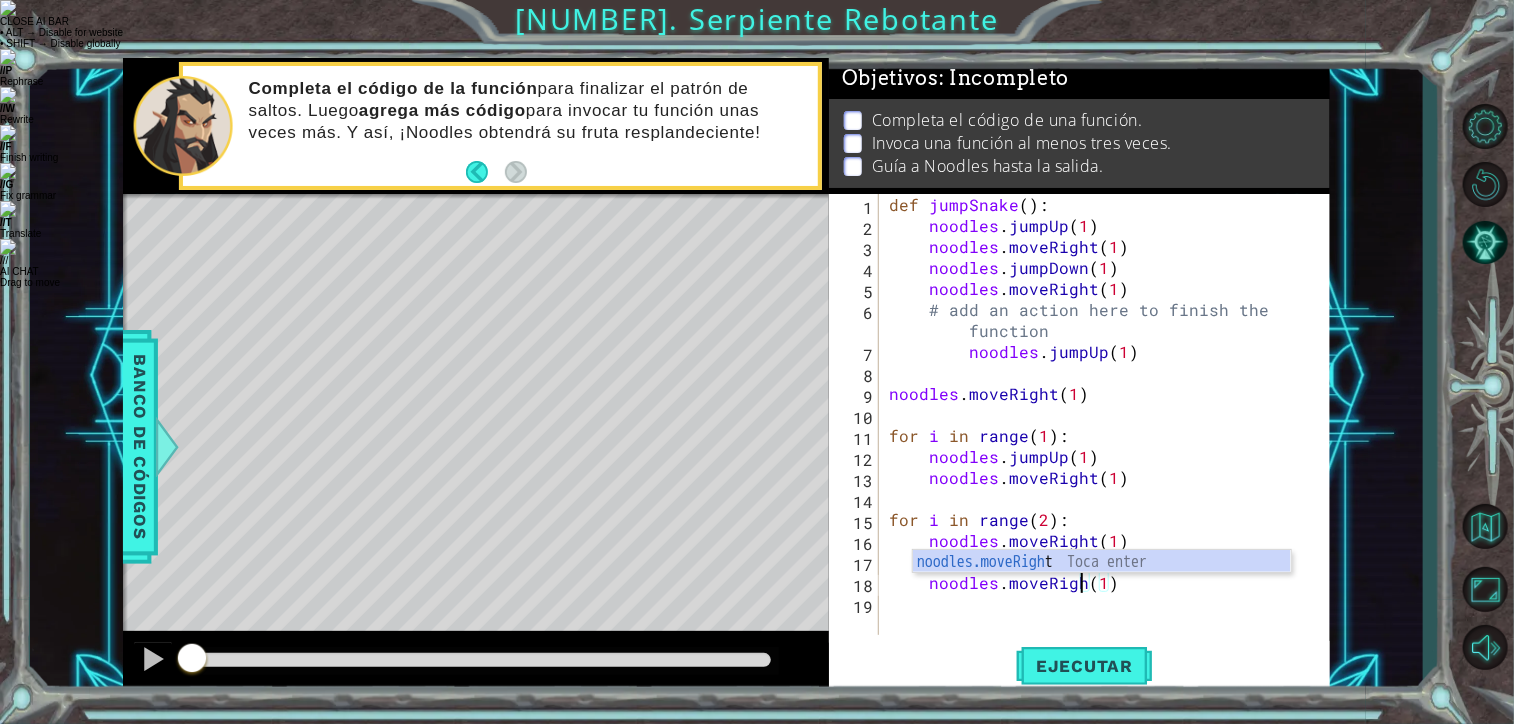 type on "noodles.moveRight(1)" 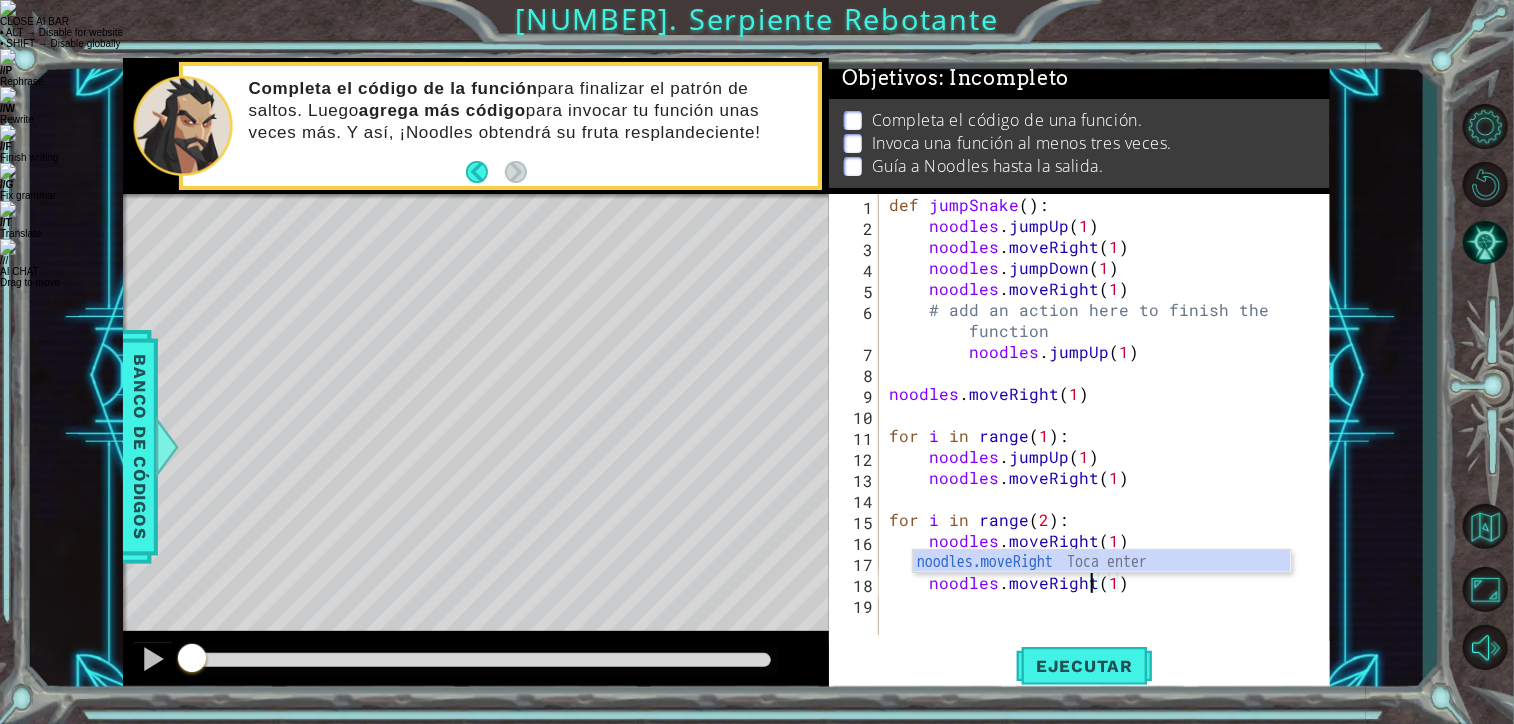 click on "def   jumpSnake ( ) :      noodles . jumpUp ( 1 )      noodles . moveRight ( 1 )      noodles . jumpDown ( 1 )      noodles . moveRight ( 1 )      # add an action  here to finish the           function          noodles . jumpUp ( 1 )          noodles . moveRight ( 1 ) for   i   in   range ( 1 ) :      noodles . jumpUp ( 1 )      noodles . moveRight ( 1 )      for   i   in   range ( 2 ) :      noodles . moveRight ( 1 )      noodles . jumpUp ( 1 )      noodles . moveRight ( 1 )      noodles . jumpDown ( 1 )      noodles . moveUp ( 1 )" at bounding box center (1110, 435) 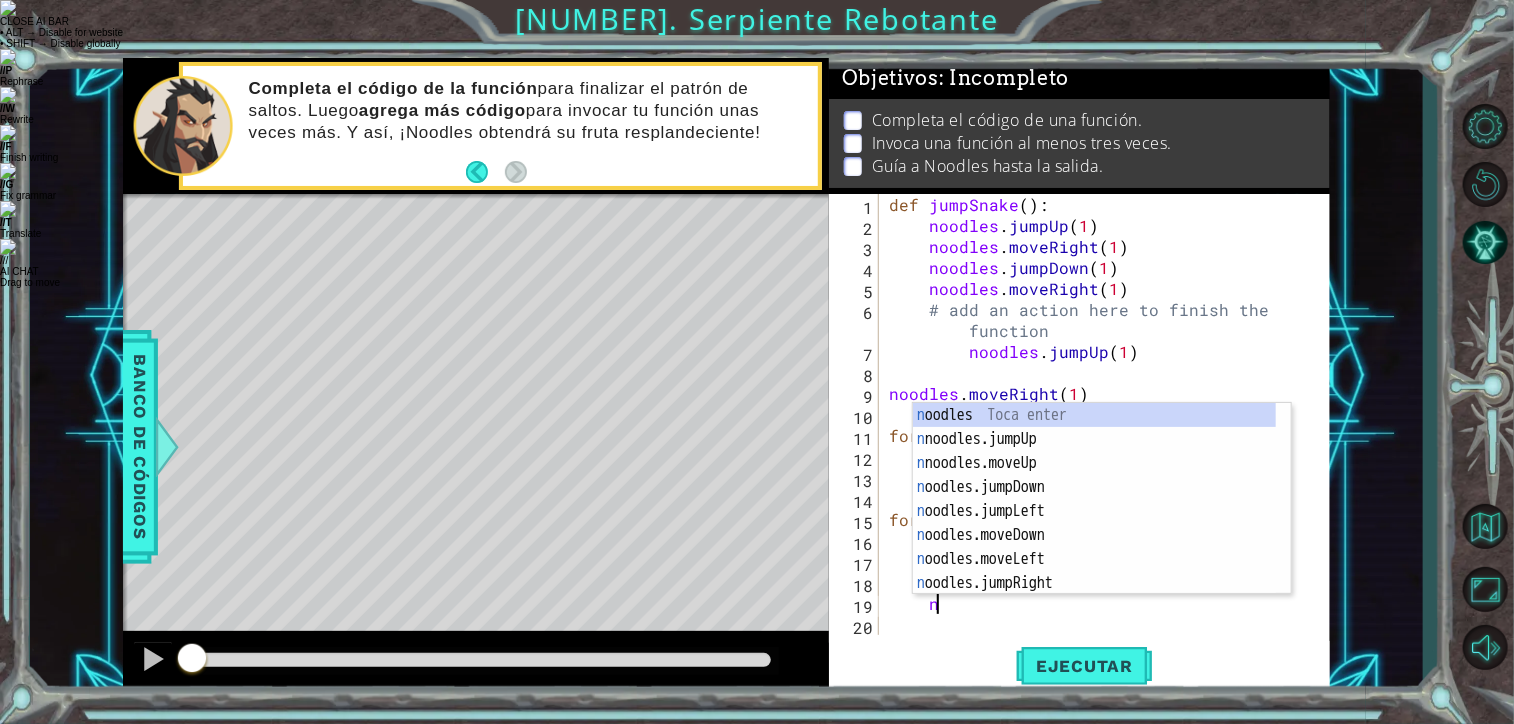 scroll, scrollTop: 0, scrollLeft: 2, axis: horizontal 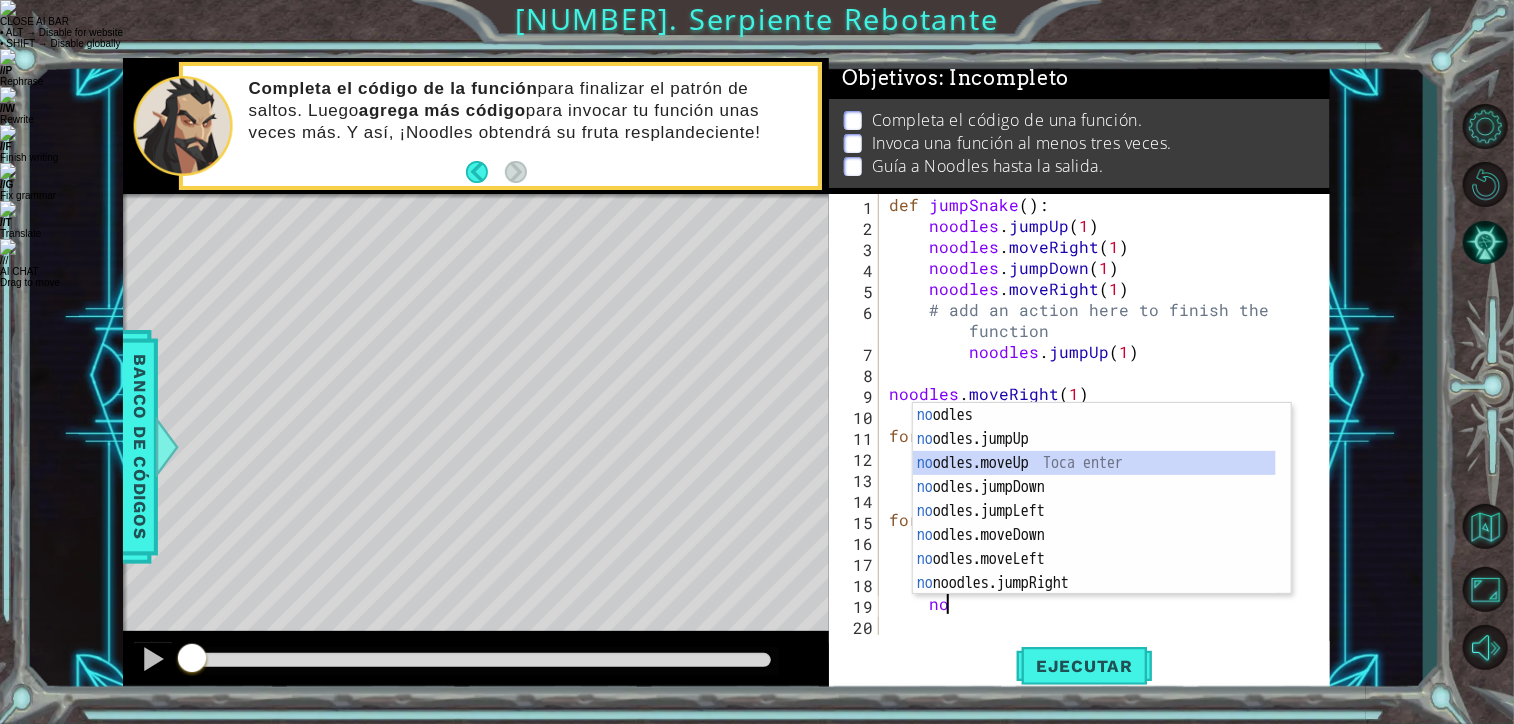 click on "no odles Toca enter no odles.jumpUp Toca enter no odles.moveUp Toca enter no odles.jumpDown Toca enter no odles.jumpLeft Toca enter no odles.moveDown Toca enter no odles.moveLeft Toca enter no odles.jumpRight Toca enter no odles.moveRight Toca enter" at bounding box center [1094, 523] 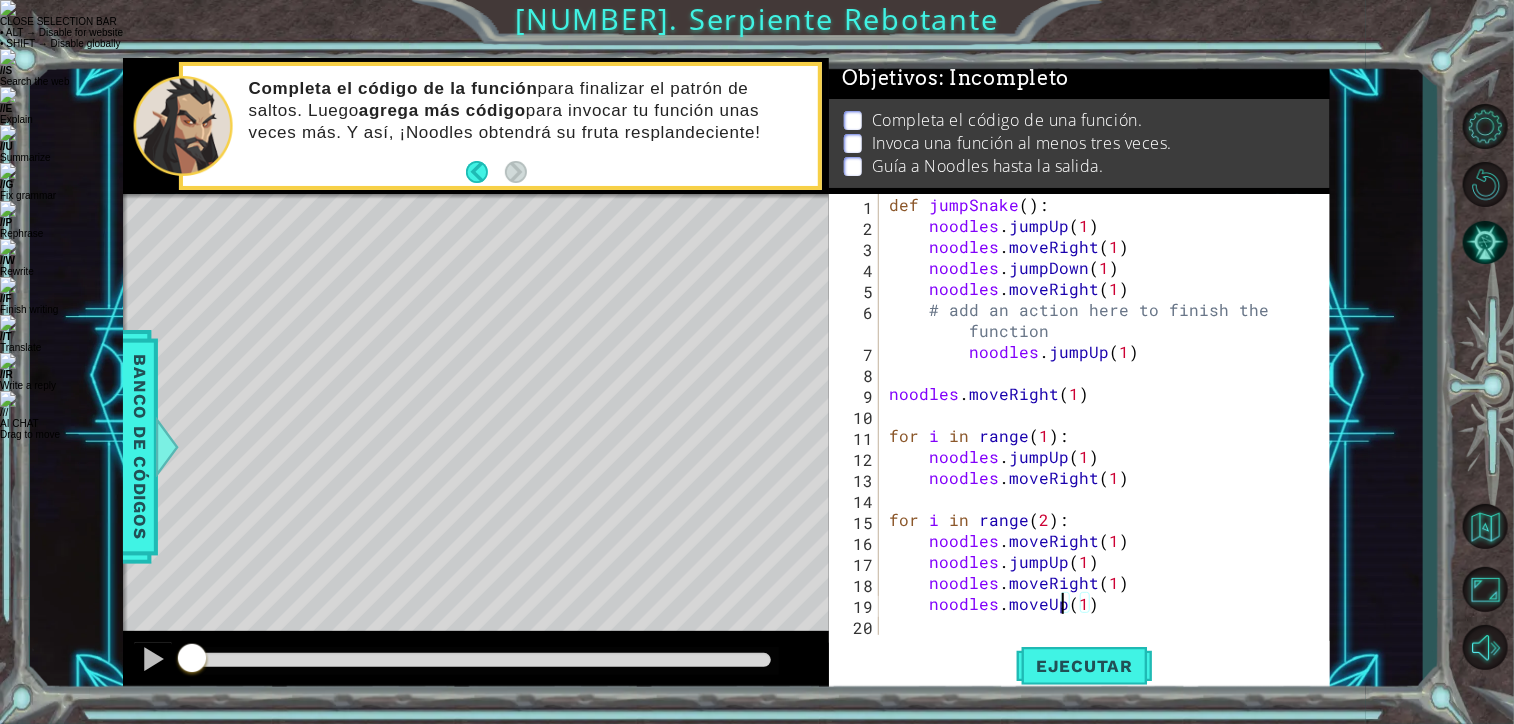 click on "def   jumpSnake ( ) :      noodles . jumpUp ( 1 )      noodles . moveRight ( 1 )      noodles . jumpDown ( 1 )      noodles . moveRight ( 1 )      # add an action  here to finish the           function          noodles . jumpUp ( 1 )          noodles . moveRight ( 1 ) for   i   in   range ( 1 ) :      noodles . jumpUp ( 1 )      noodles . moveRight ( 1 )      for   i   in   range ( 2 ) :      noodles . moveRight ( 1 )      noodles . jumpUp ( 1 )      noodles . moveRight ( 1 )      noodles . moveUp ( 1 )" at bounding box center [1110, 435] 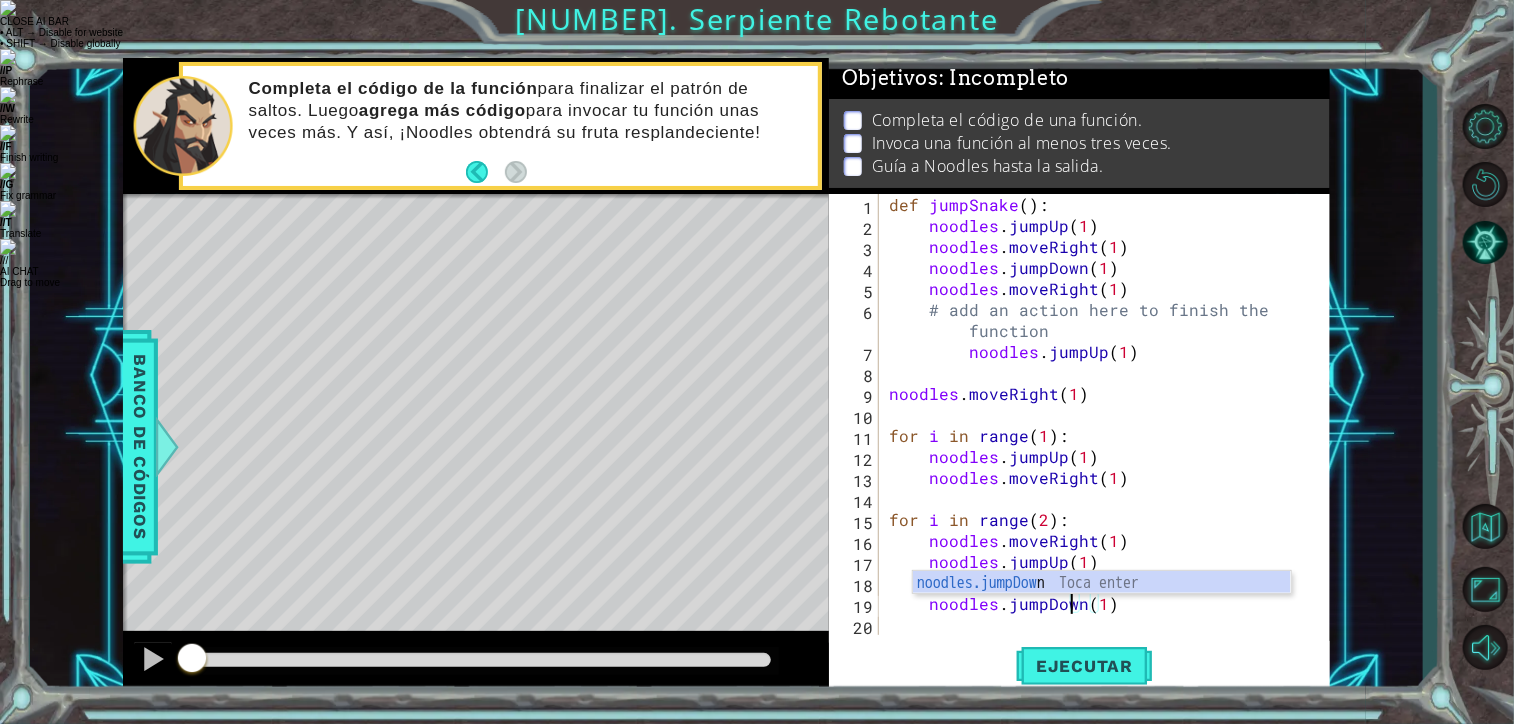 scroll, scrollTop: 0, scrollLeft: 12, axis: horizontal 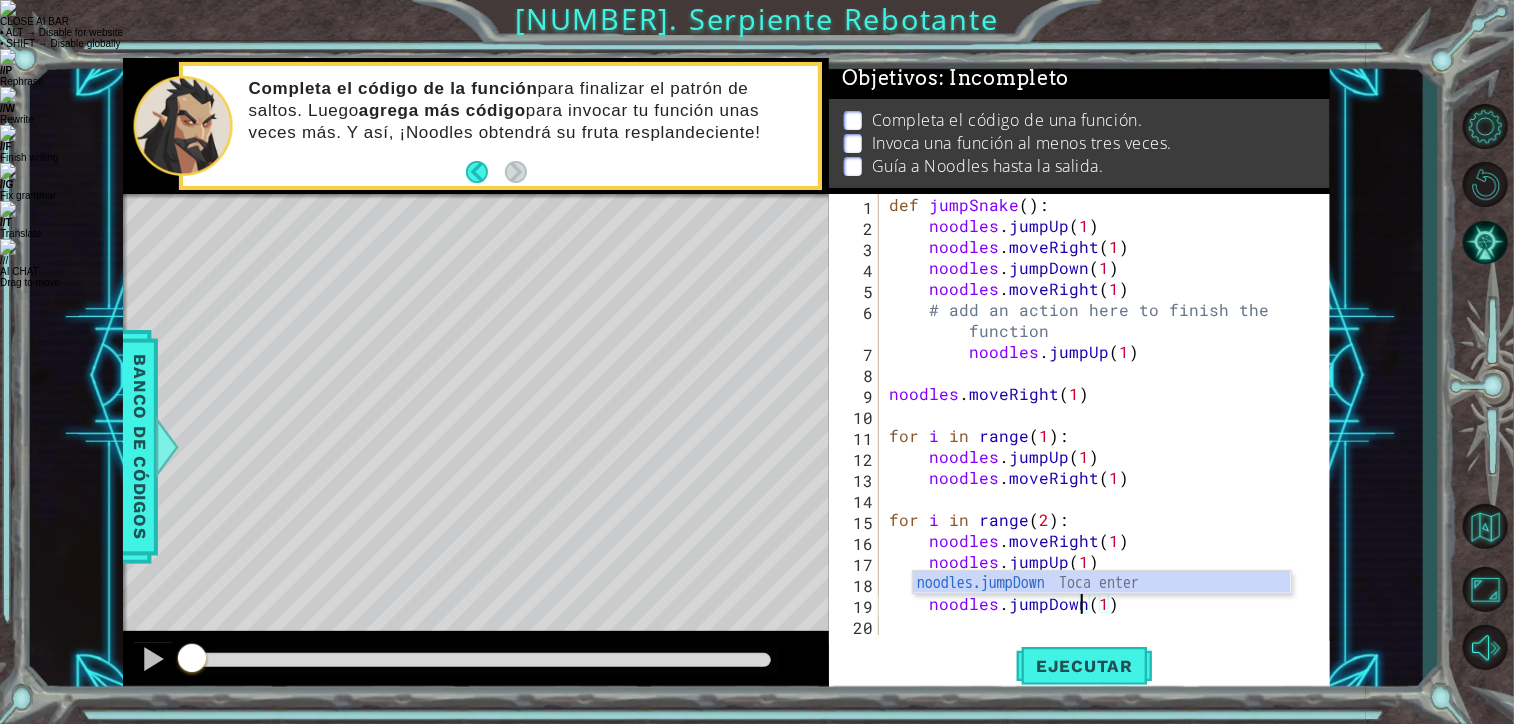 click on "def jumpSnake(): noodles.jumpUp(1) noodles.moveRight(1) noodles.jumpDown(1) noodles.moveRight(1) # add an action here to finish the function noodles.jumpUp(1) noodles.moveRight(1) for i in range(1): noodles.jumpUp(1) noodles.moveRight(1) for i in range(2): noodles.moveRight(1) noodles.jumpUp(1) noodles.moveRight(1) noodles.jumpDown(1)" at bounding box center [1110, 435] 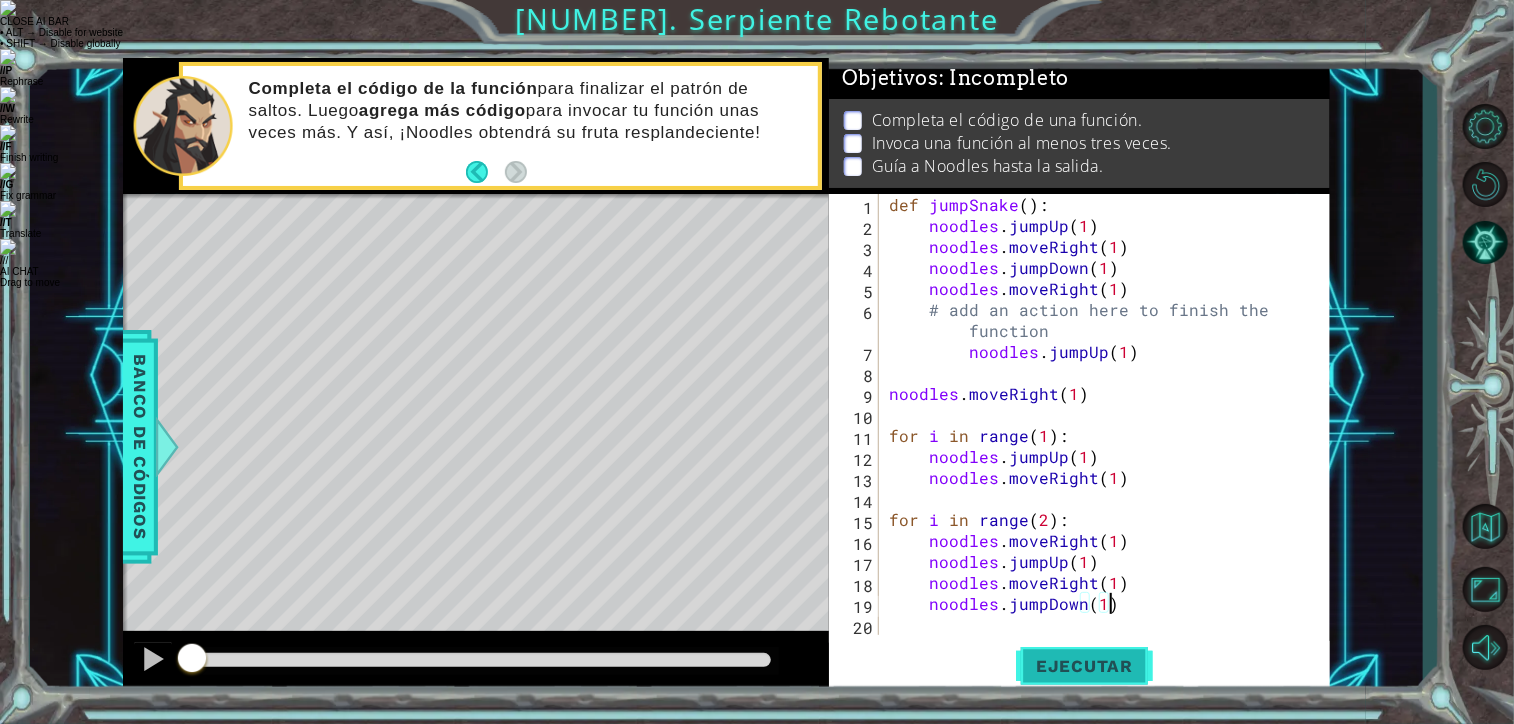 click on "Ejecutar" at bounding box center [1084, 666] 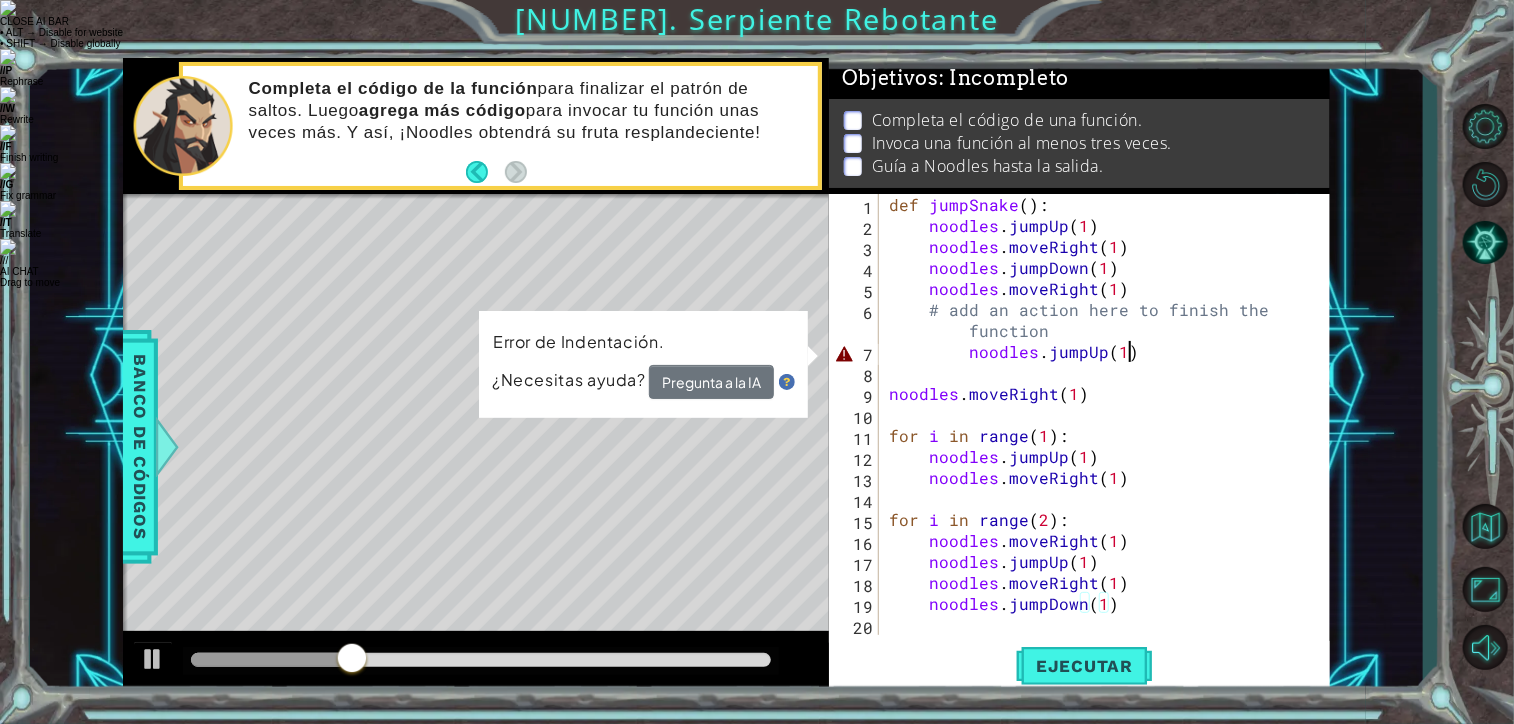 click on "def jumpSnake(): noodles.jumpUp(1) noodles.moveRight(1) noodles.jumpDown(1) noodles.moveRight(1) # add an action here to finish the function noodles.jumpUp(1) noodles.moveRight(1) for i in range(1): noodles.jumpUp(1) noodles.moveRight(1) for i in range(2): noodles.moveRight(1) noodles.jumpUp(1) noodles.moveRight(1) noodles.jumpDown(1)" at bounding box center [1110, 435] 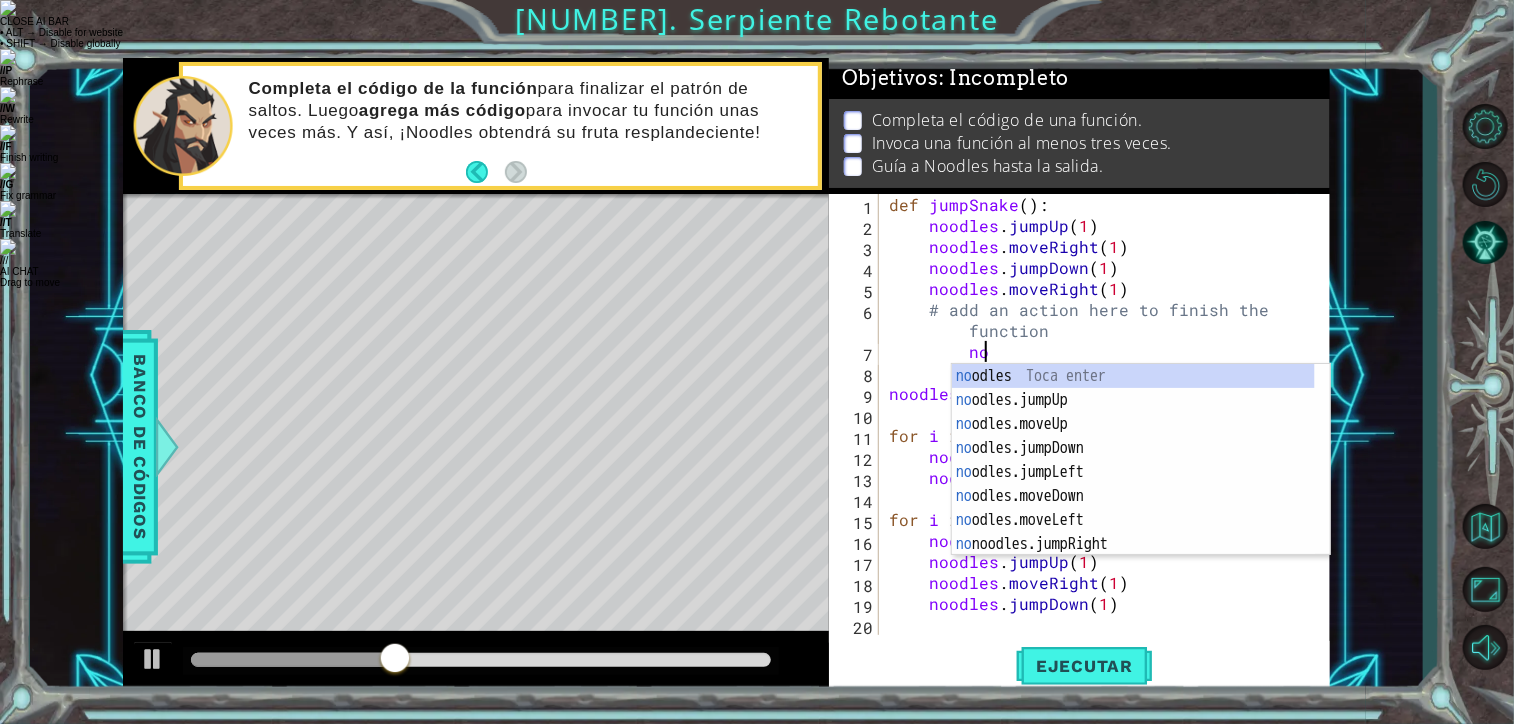 type on "n" 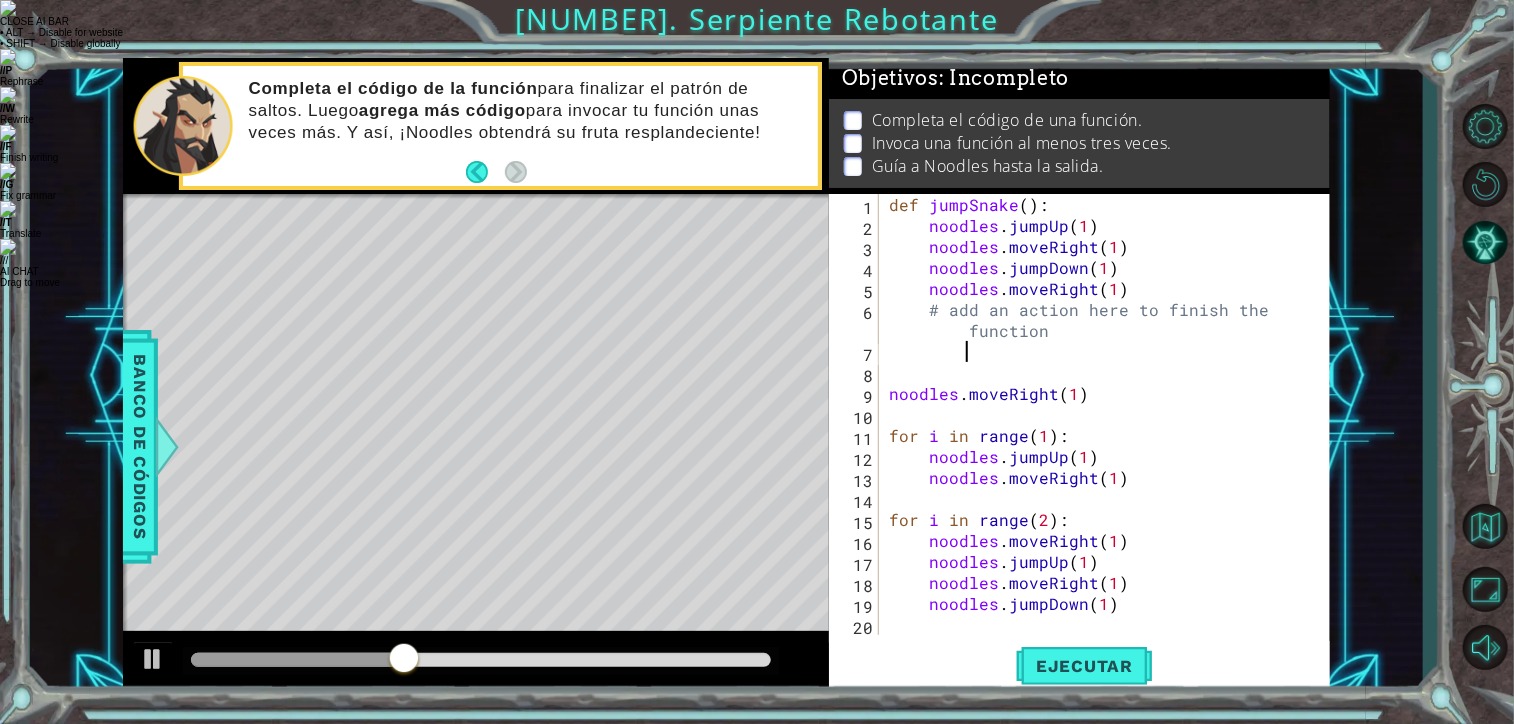 scroll, scrollTop: 0, scrollLeft: 3, axis: horizontal 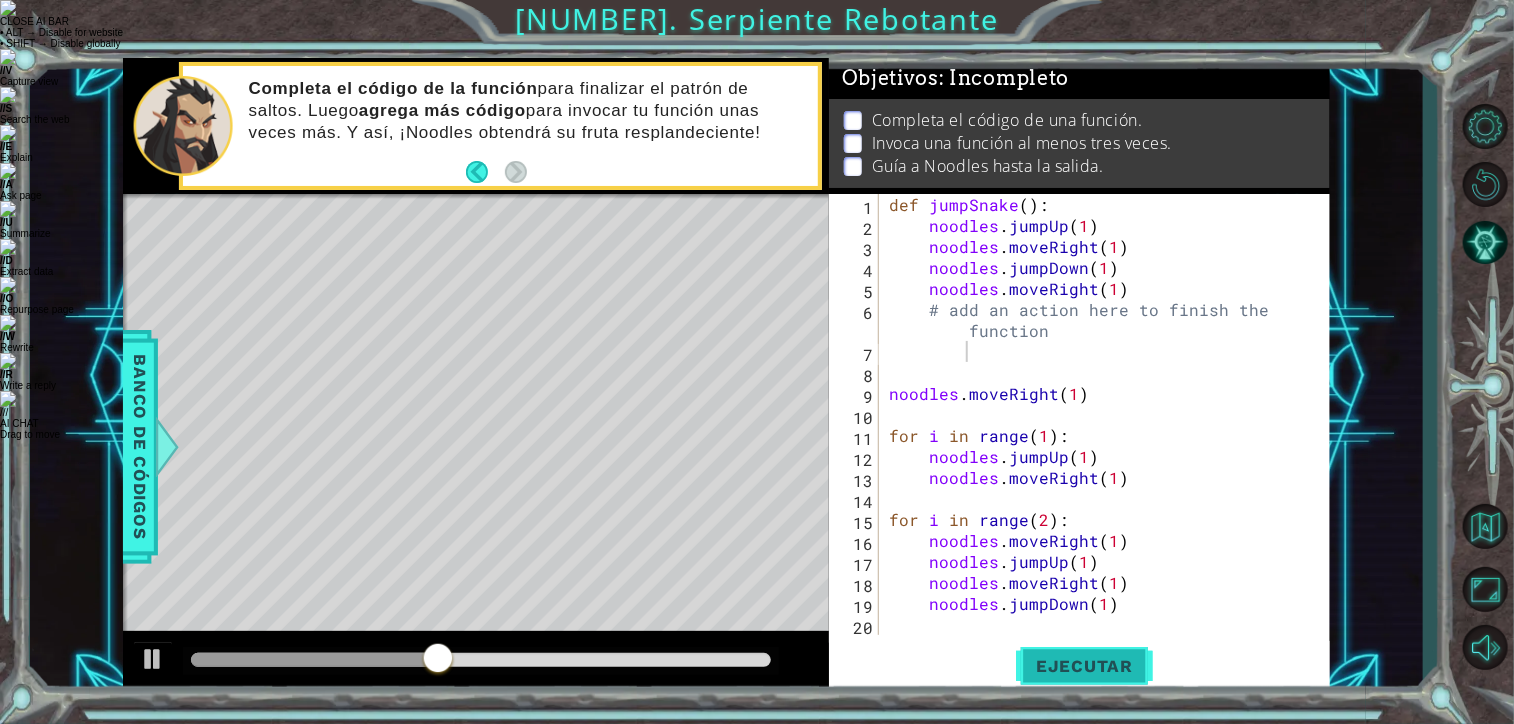 click on "Ejecutar" at bounding box center (1084, 666) 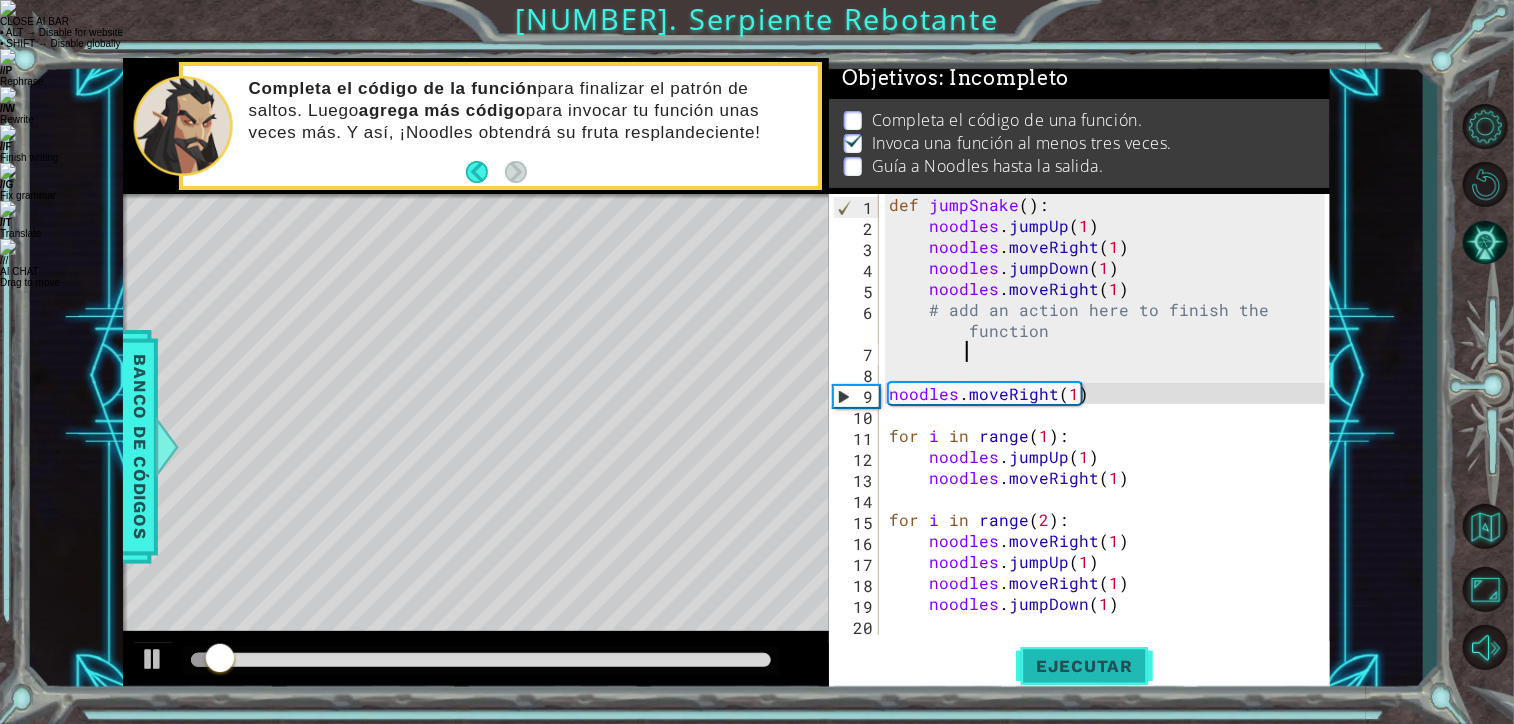 scroll, scrollTop: 9, scrollLeft: 0, axis: vertical 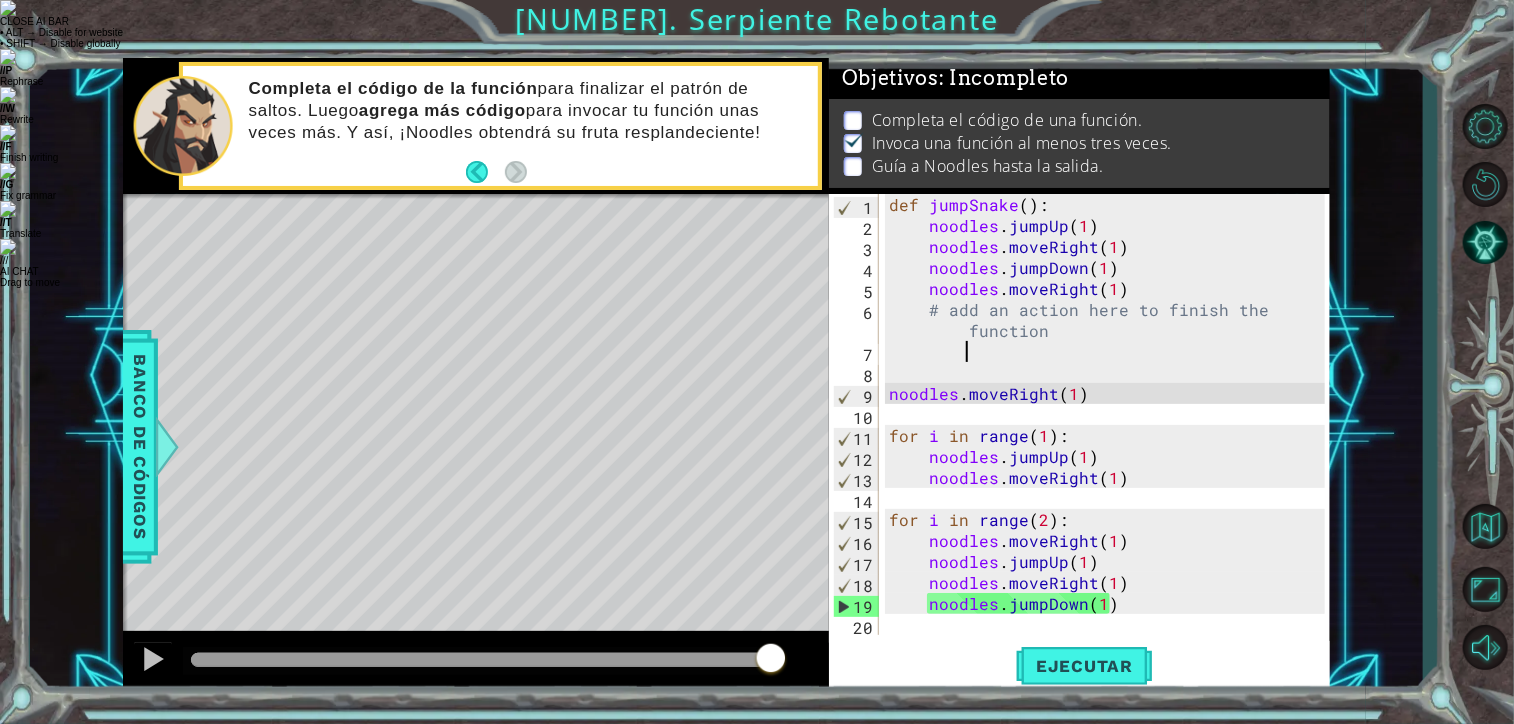 click on "def   jumpSnake ( ) :      noodles . jumpUp ( 1 )      noodles . moveRight ( 1 )      noodles . jumpDown ( 1 )      noodles . moveRight ( 1 )      # add an action  here to finish the           function                   noodles . moveRight ( 1 ) for   i   in   range ( 1 ) :      noodles . jumpUp ( 1 )      noodles . moveRight ( 1 )      for   i   in   range ( 2 ) :      noodles . moveRight ( 1 )      noodles . jumpUp ( 1 )      noodles . moveRight ( 1 )      noodles . jumpDown ( 1 )" at bounding box center (1110, 435) 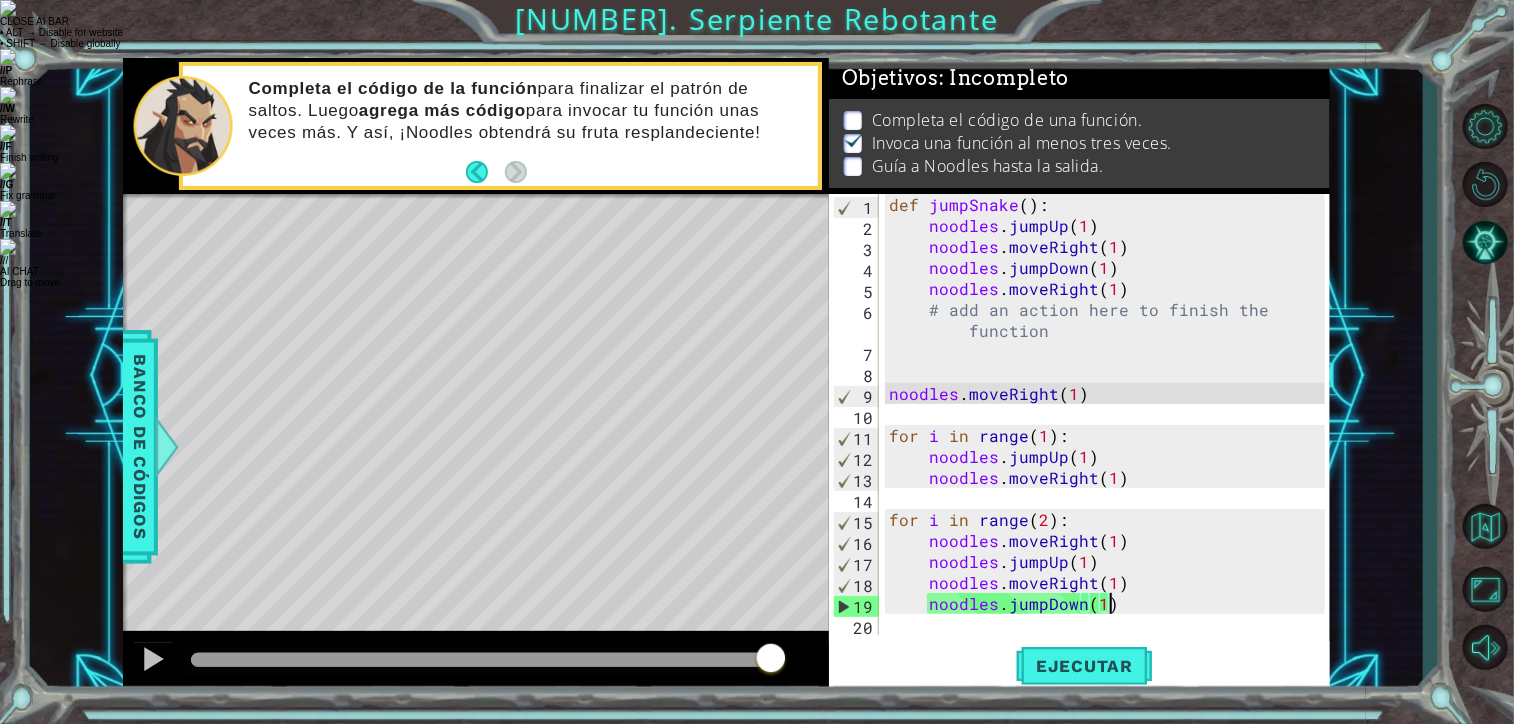 click on "def   jumpSnake ( ) :      noodles . jumpUp ( 1 )      noodles . moveRight ( 1 )      noodles . jumpDown ( 1 )      noodles . moveRight ( 1 )      # add an action  here to finish the           function                   noodles . moveRight ( 1 ) for   i   in   range ( 1 ) :      noodles . jumpUp ( 1 )      noodles . moveRight ( 1 )      for   i   in   range ( 2 ) :      noodles . moveRight ( 1 )      noodles . jumpUp ( 1 )      noodles . moveRight ( 1 )      noodles . jumpDown ( 1 )" at bounding box center (1110, 435) 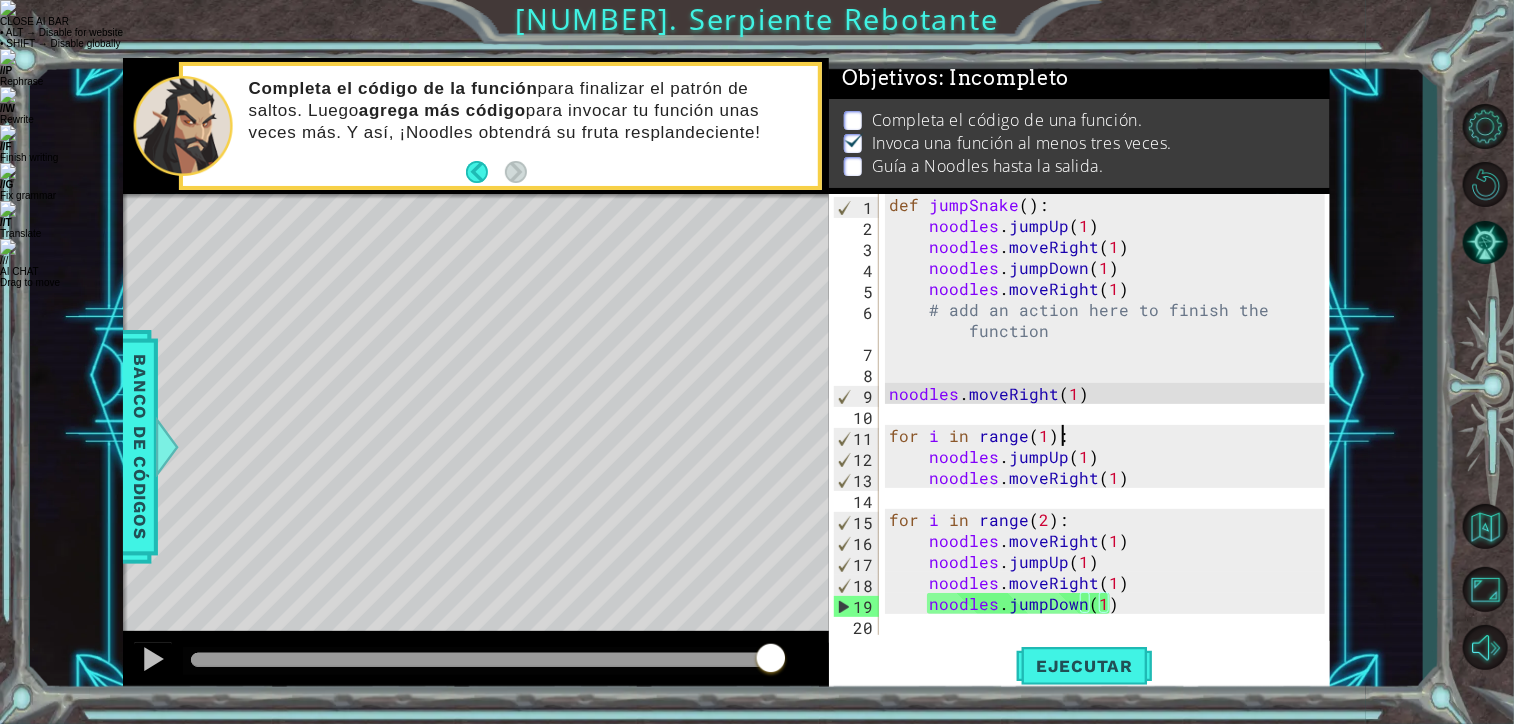 click on "def   jumpSnake ( ) :      noodles . jumpUp ( 1 )      noodles . moveRight ( 1 )      noodles . jumpDown ( 1 )      noodles . moveRight ( 1 )      # add an action  here to finish the           function                   noodles . moveRight ( 1 ) for   i   in   range ( 1 ) :      noodles . jumpUp ( 1 )      noodles . moveRight ( 1 )      for   i   in   range ( 2 ) :      noodles . moveRight ( 1 )      noodles . jumpUp ( 1 )      noodles . moveRight ( 1 )      noodles . jumpDown ( 1 )" at bounding box center [1110, 435] 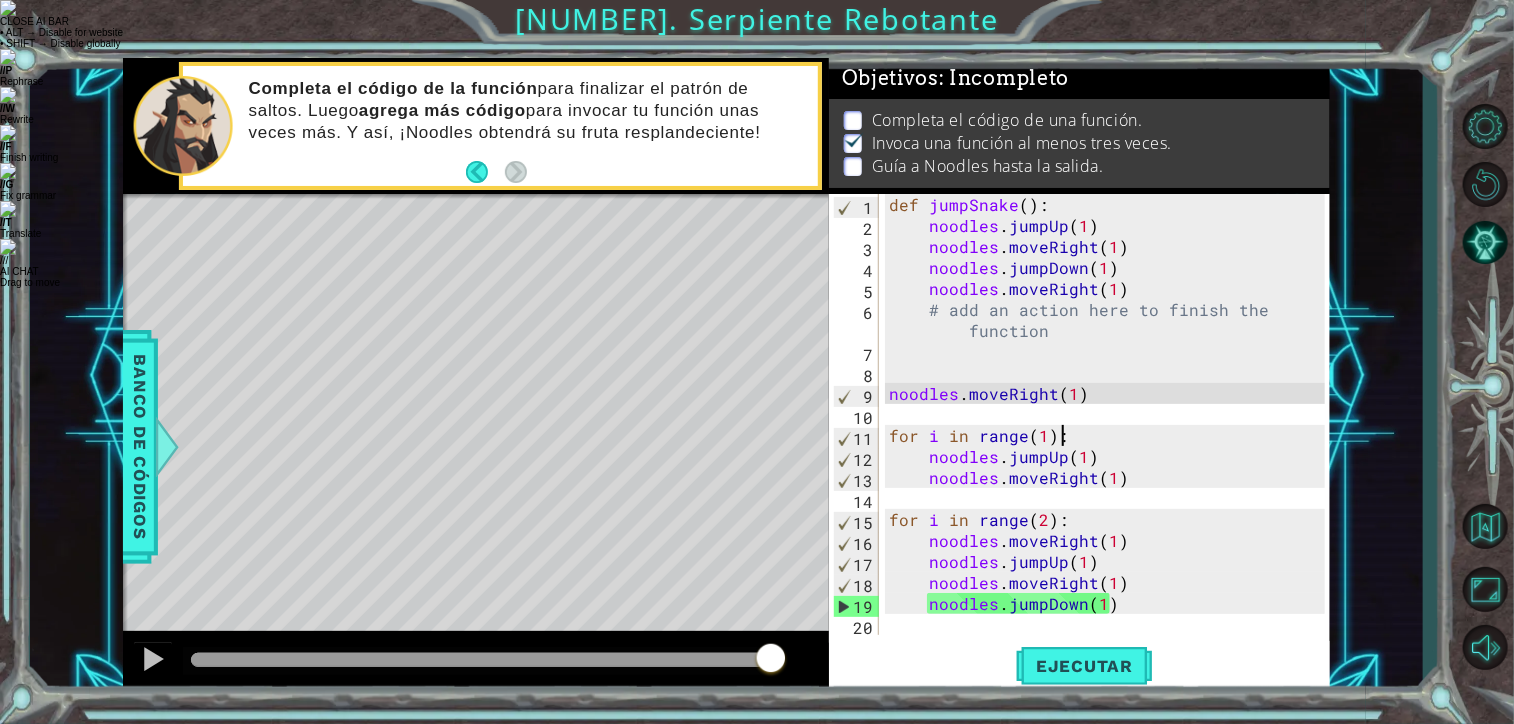 click on "def   jumpSnake ( ) :      noodles . jumpUp ( 1 )      noodles . moveRight ( 1 )      noodles . jumpDown ( 1 )      noodles . moveRight ( 1 )      # add an action  here to finish the           function                   noodles . moveRight ( 1 ) for   i   in   range ( 1 ) :      noodles . jumpUp ( 1 )      noodles . moveRight ( 1 )      for   i   in   range ( 2 ) :      noodles . moveRight ( 1 )      noodles . jumpUp ( 1 )      noodles . moveRight ( 1 )      noodles . jumpDown ( 1 )" at bounding box center (1110, 435) 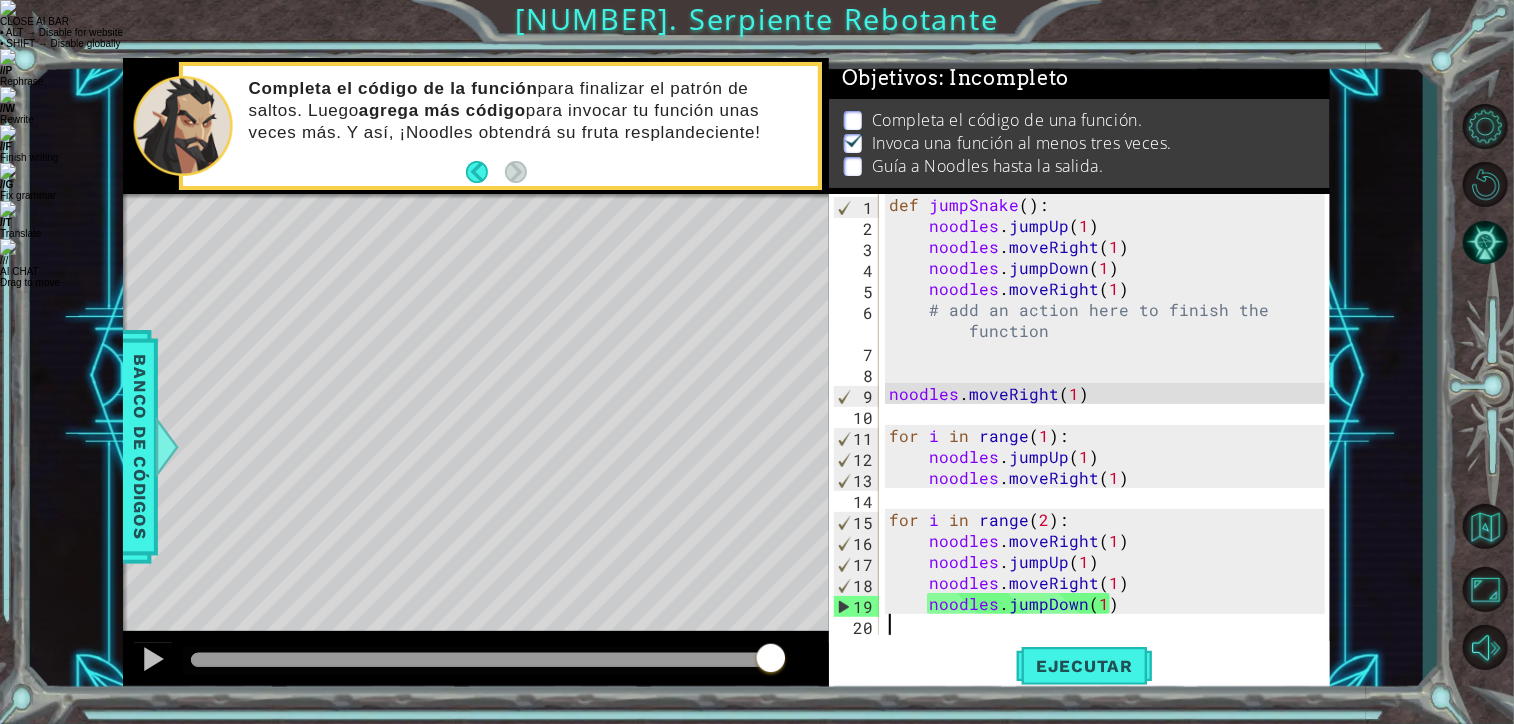 scroll, scrollTop: 0, scrollLeft: 0, axis: both 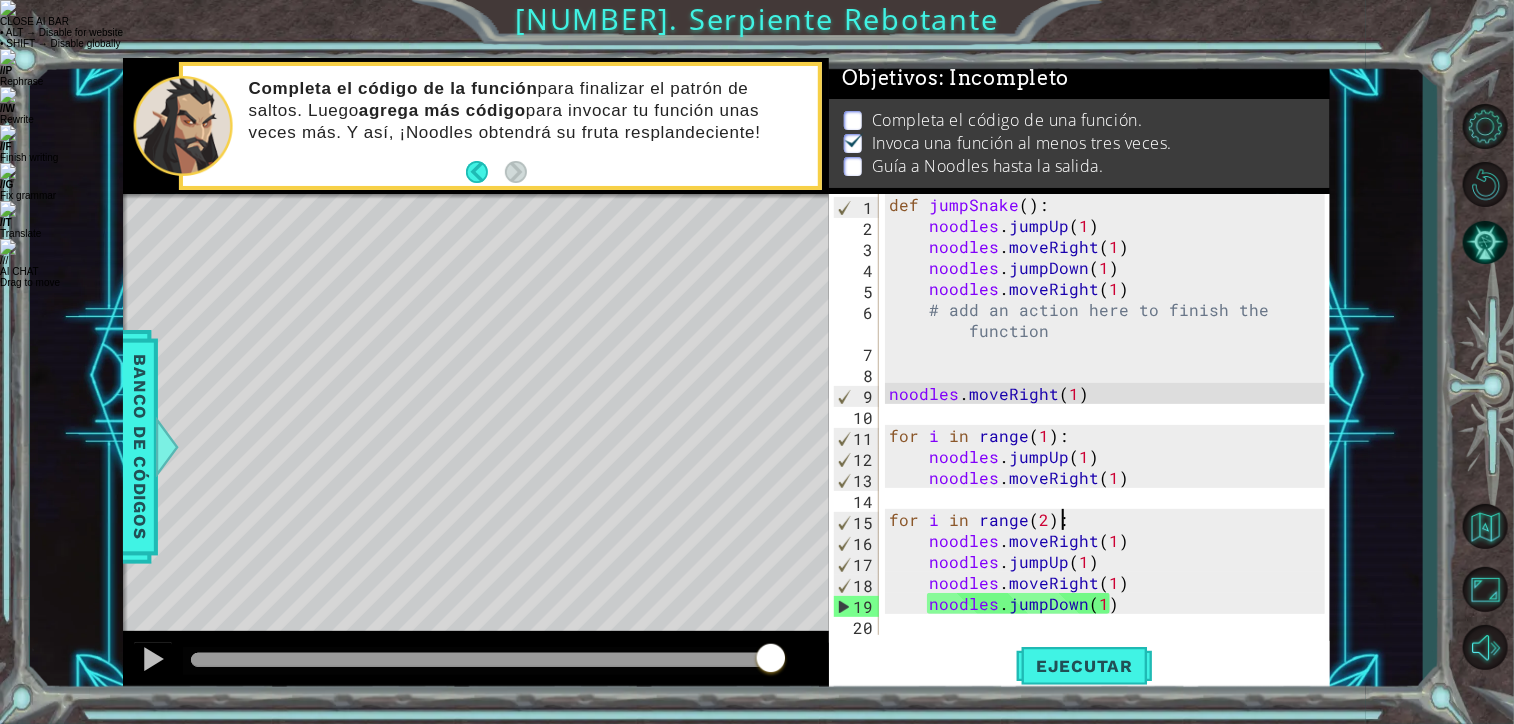 click on "def   jumpSnake ( ) :      noodles . jumpUp ( 1 )      noodles . moveRight ( 1 )      noodles . jumpDown ( 1 )      noodles . moveRight ( 1 )      # add an action  here to finish the           function                   noodles . moveRight ( 1 ) for   i   in   range ( 1 ) :      noodles . jumpUp ( 1 )      noodles . moveRight ( 1 )      for   i   in   range ( 2 ) :      noodles . moveRight ( 1 )      noodles . jumpUp ( 1 )      noodles . moveRight ( 1 )      noodles . jumpDown ( 1 )" at bounding box center (1110, 435) 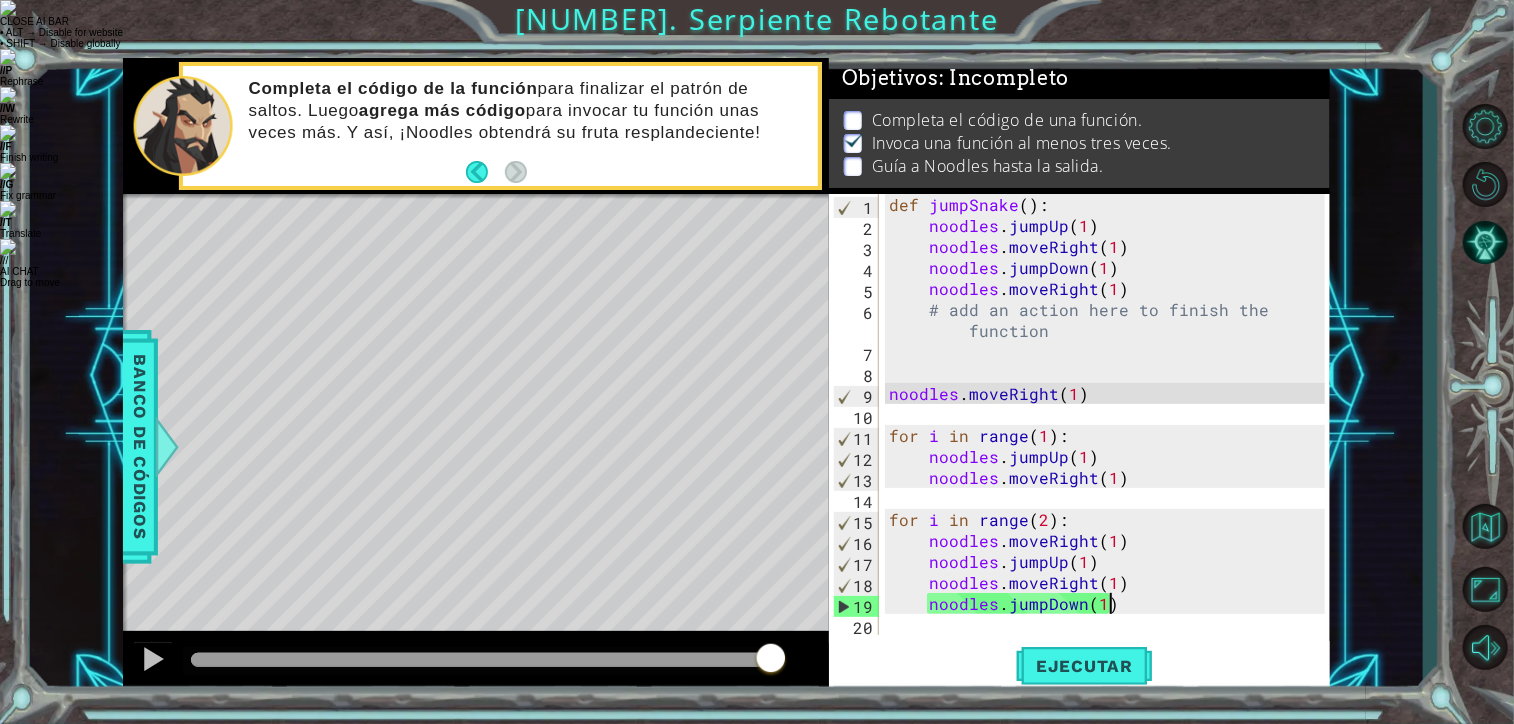 click on "def   jumpSnake ( ) :      noodles . jumpUp ( 1 )      noodles . moveRight ( 1 )      noodles . jumpDown ( 1 )      noodles . moveRight ( 1 )      # add an action  here to finish the           function                   noodles . moveRight ( 1 ) for   i   in   range ( 1 ) :      noodles . jumpUp ( 1 )      noodles . moveRight ( 1 )      for   i   in   range ( 2 ) :      noodles . moveRight ( 1 )      noodles . jumpUp ( 1 )      noodles . moveRight ( 1 )      noodles . jumpDown ( 1 )" at bounding box center (1110, 435) 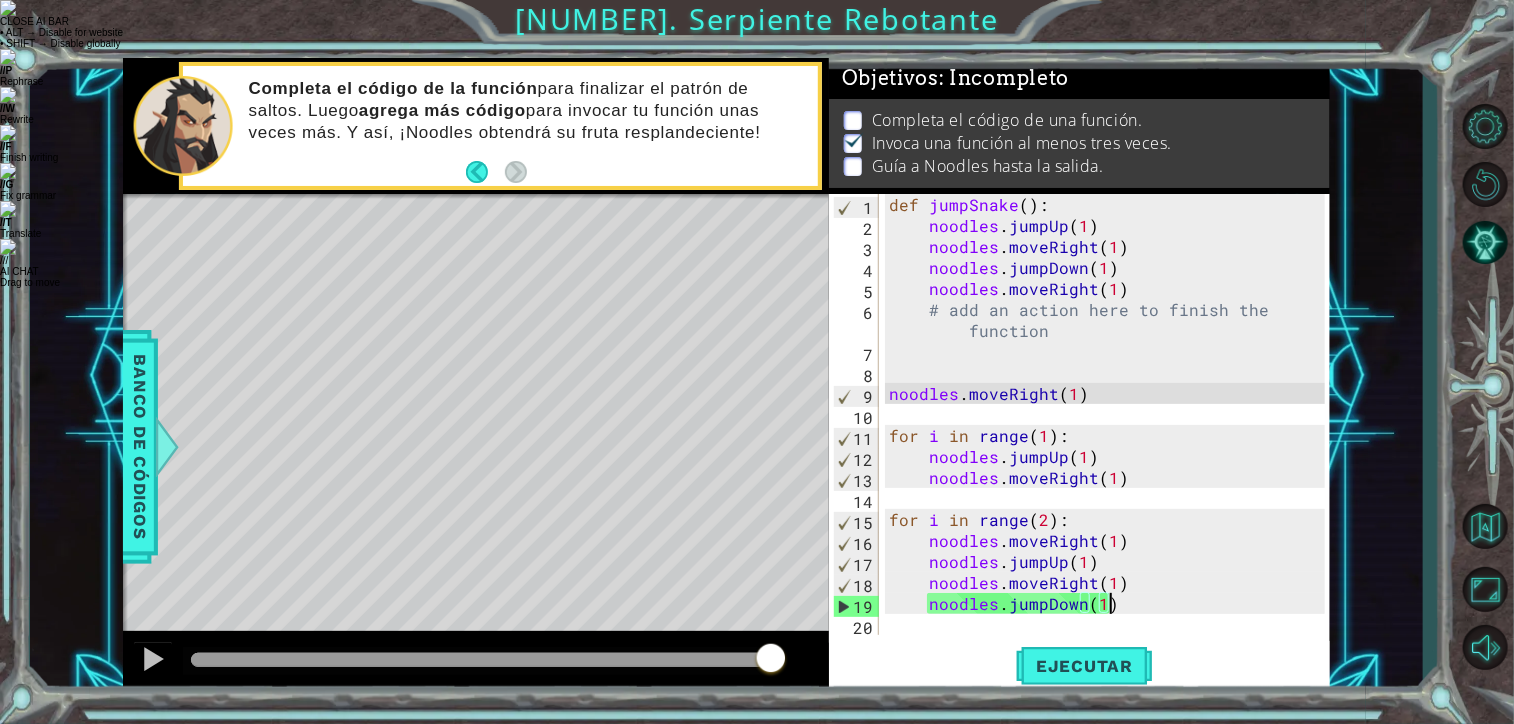 scroll, scrollTop: 20, scrollLeft: 0, axis: vertical 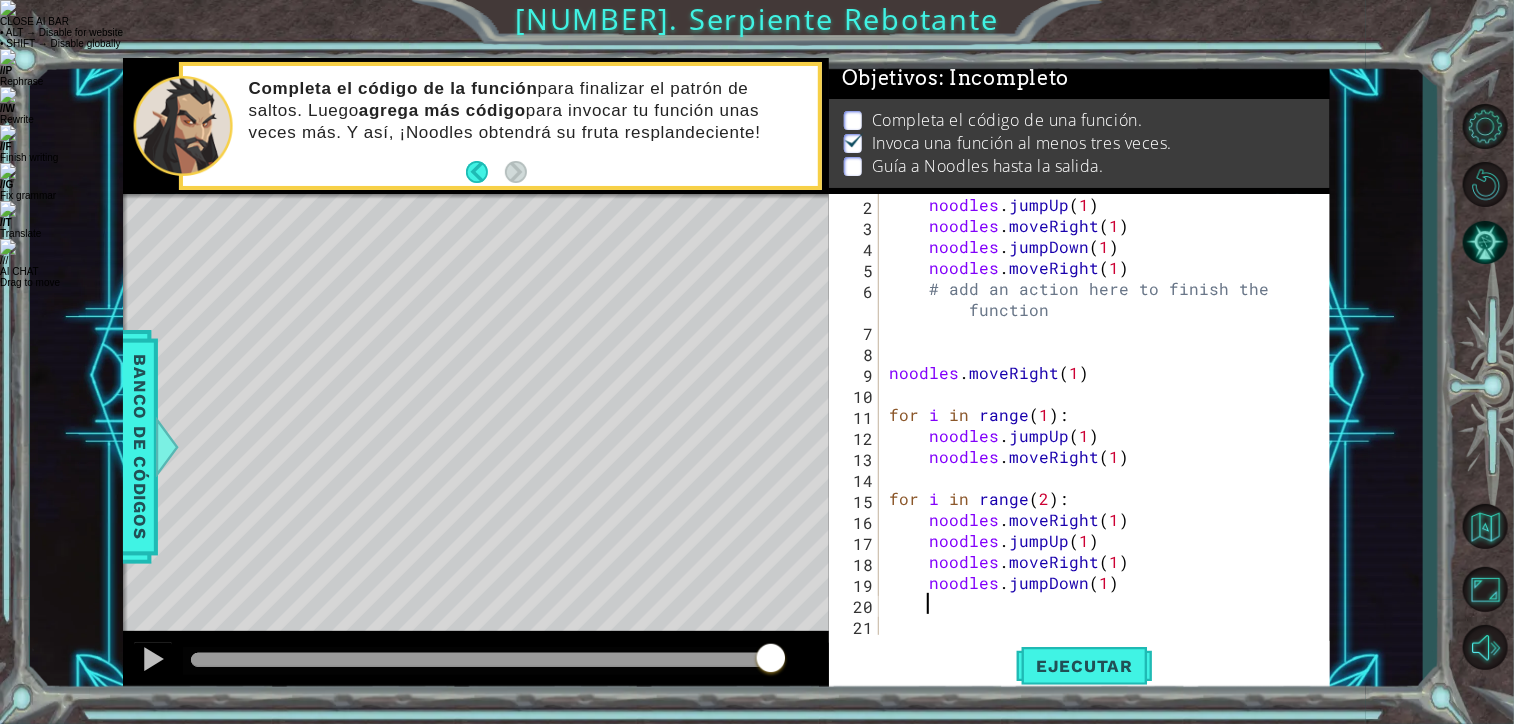 type on "n" 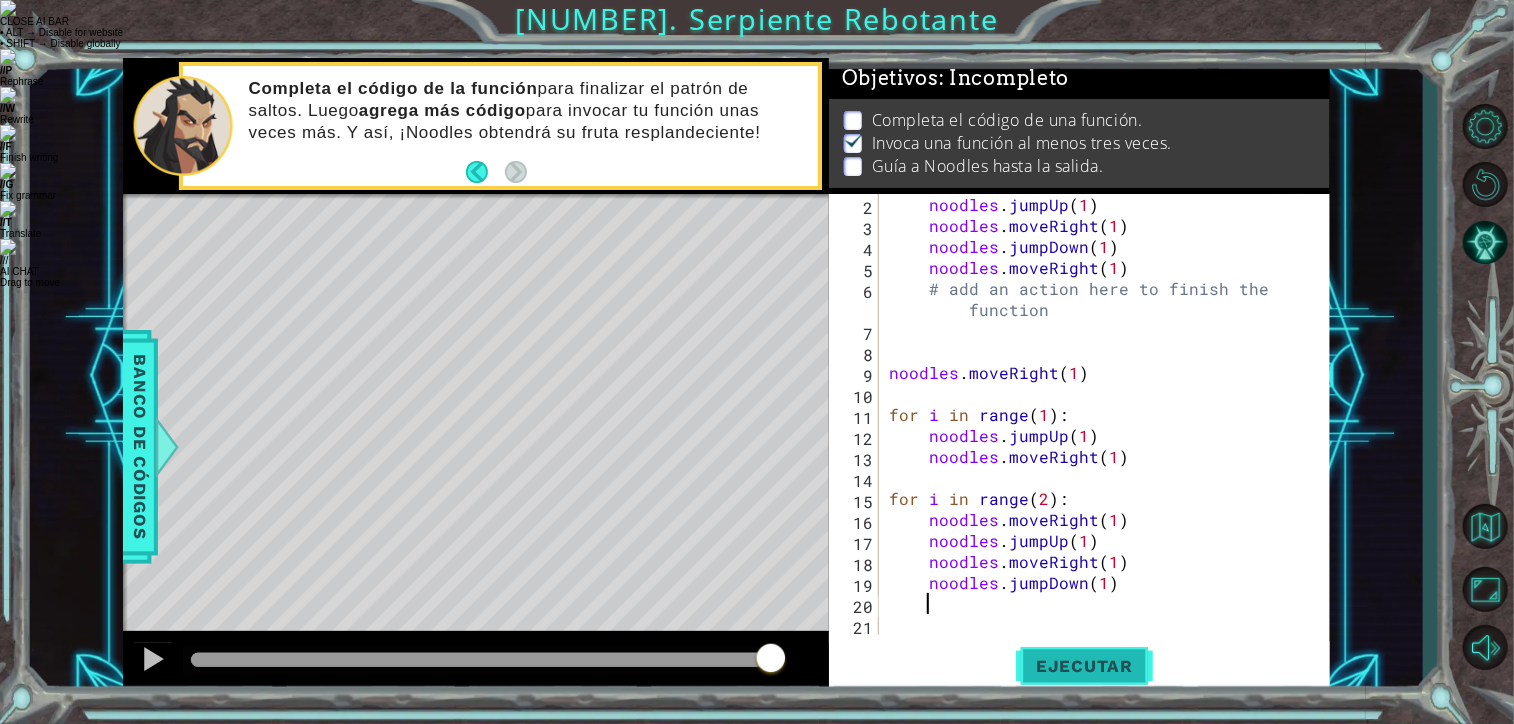 click on "Ejecutar" at bounding box center [1084, 666] 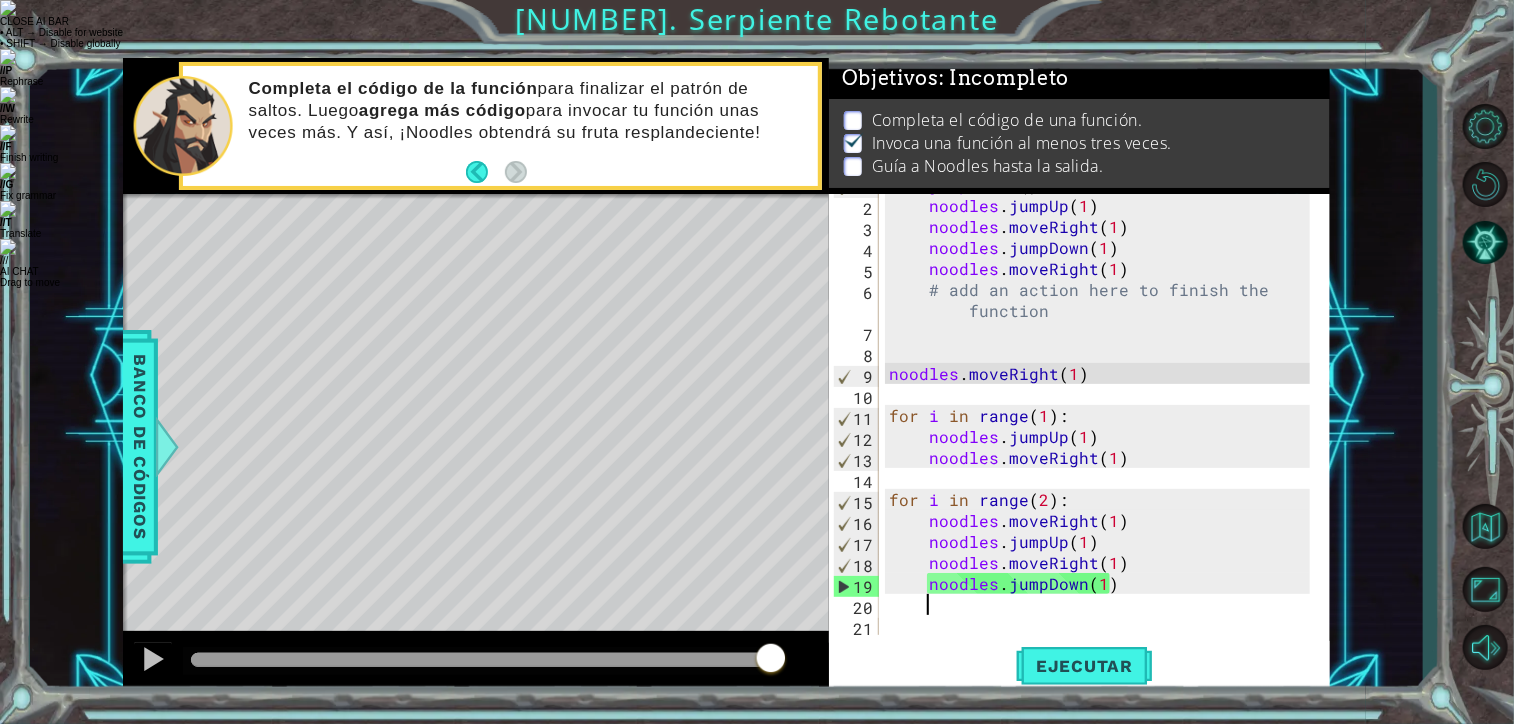 scroll, scrollTop: 20, scrollLeft: 0, axis: vertical 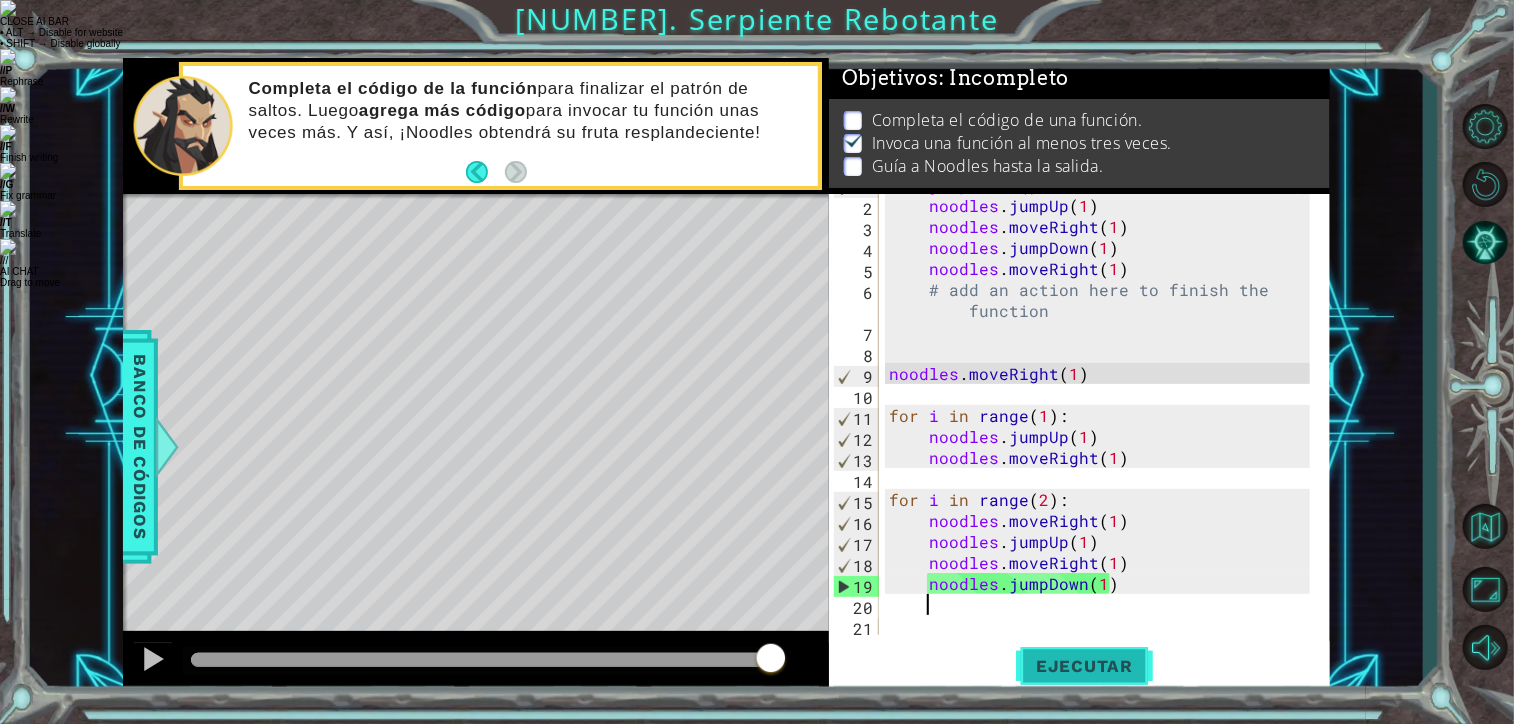 click on "Ejecutar" at bounding box center (1084, 666) 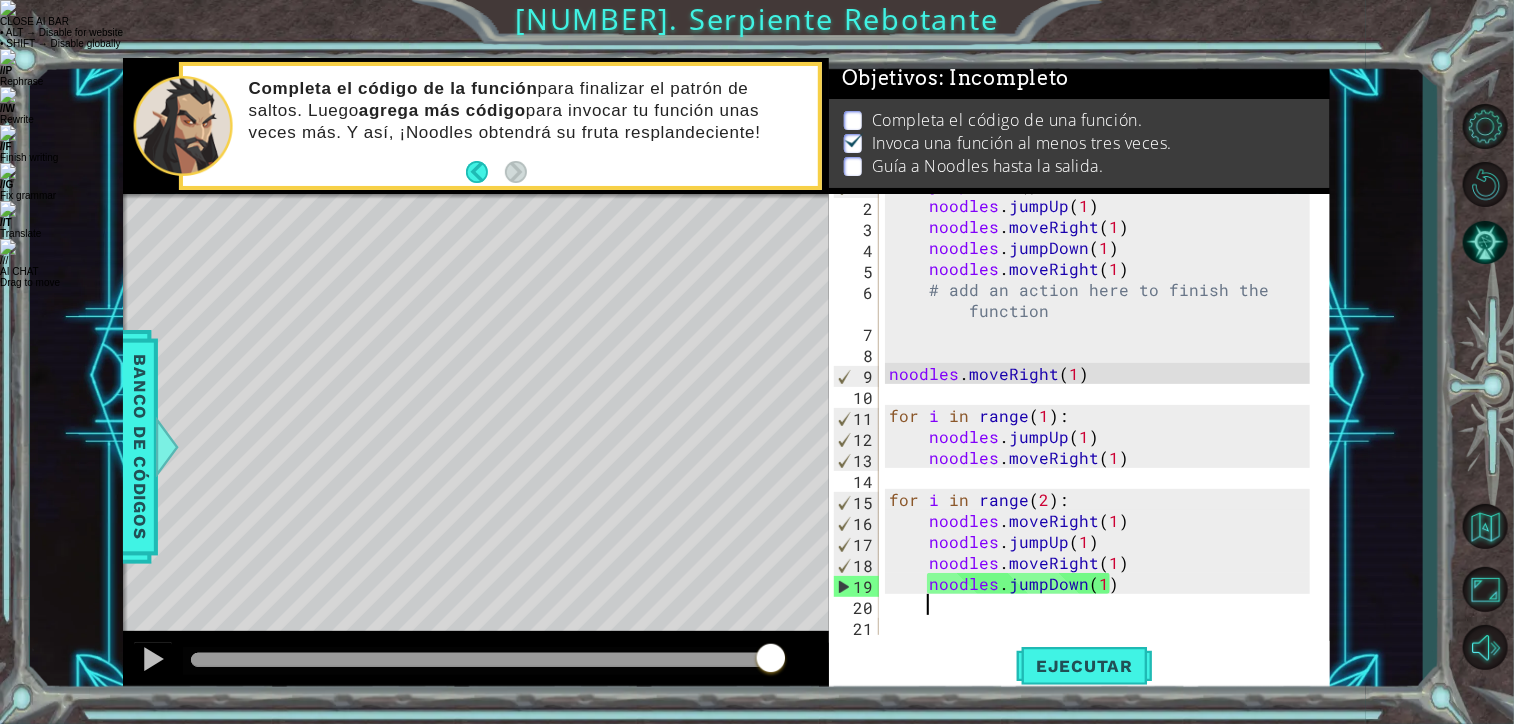 scroll, scrollTop: 0, scrollLeft: 1, axis: horizontal 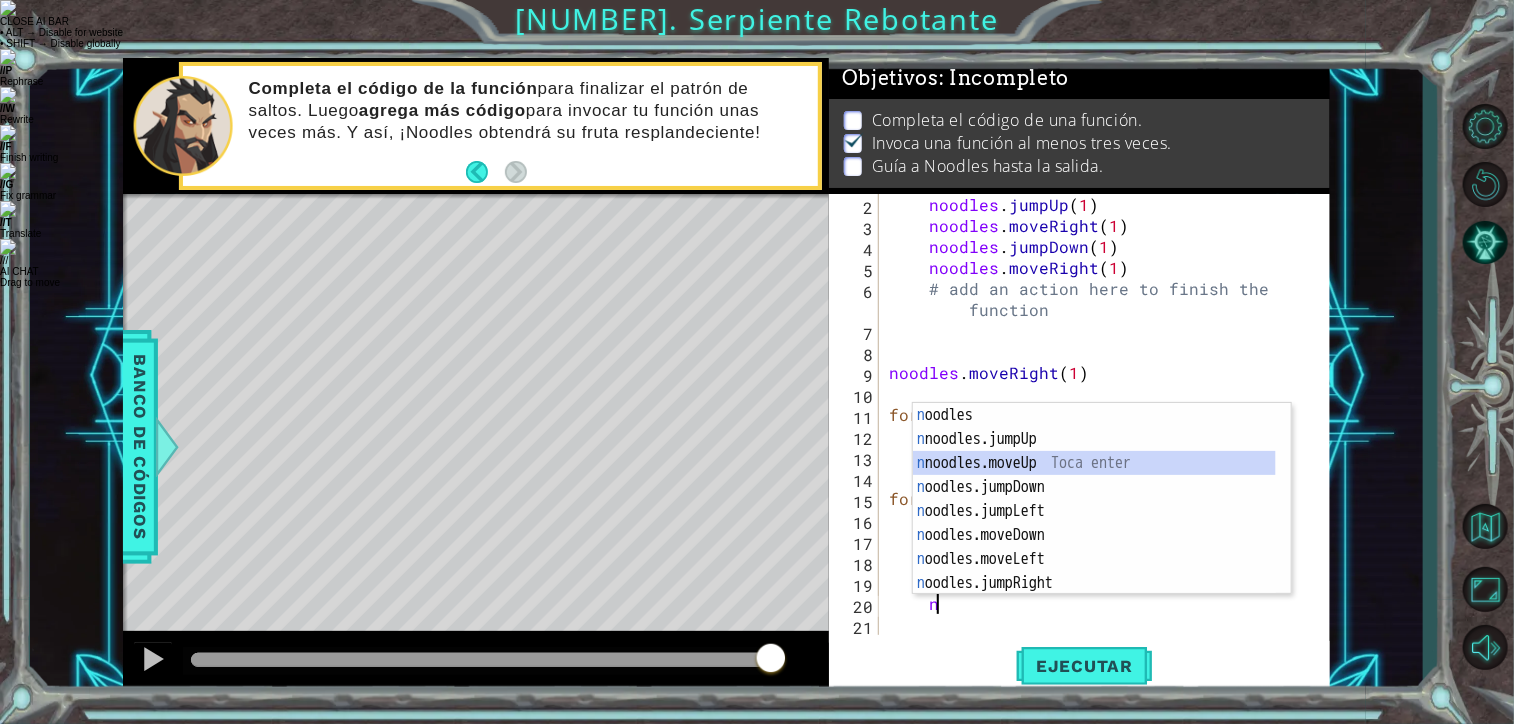 click on "n oodles Toca enter n oodles.jumpUp Toca enter n oodles.moveUp Toca enter n oodles.jumpDown Toca enter n oodles.jumpLeft Toca enter n oodles.moveDown Toca enter n oodles.moveLeft Toca enter n oodles.jumpRight Toca enter n oodles.moveRight Toca enter" at bounding box center [1094, 523] 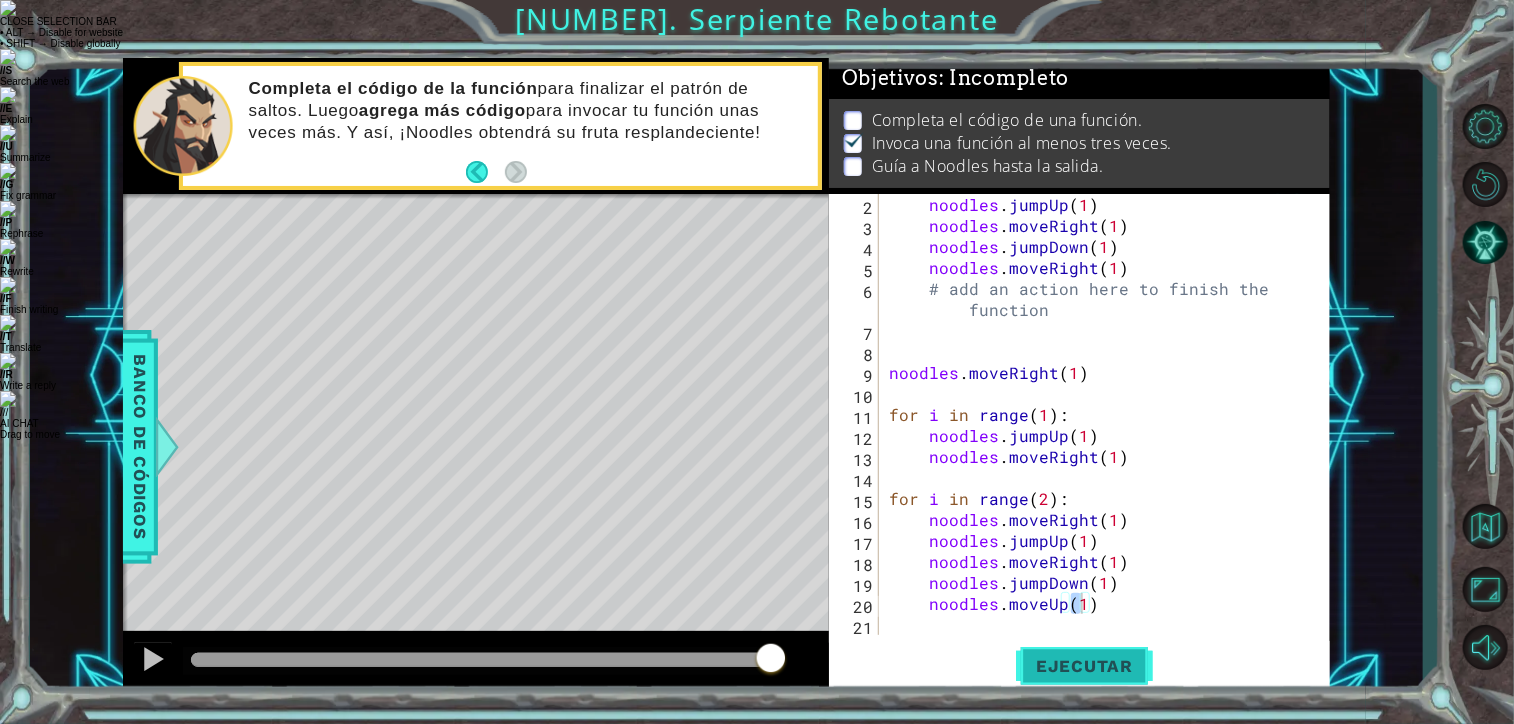 click on "Ejecutar" at bounding box center (1084, 666) 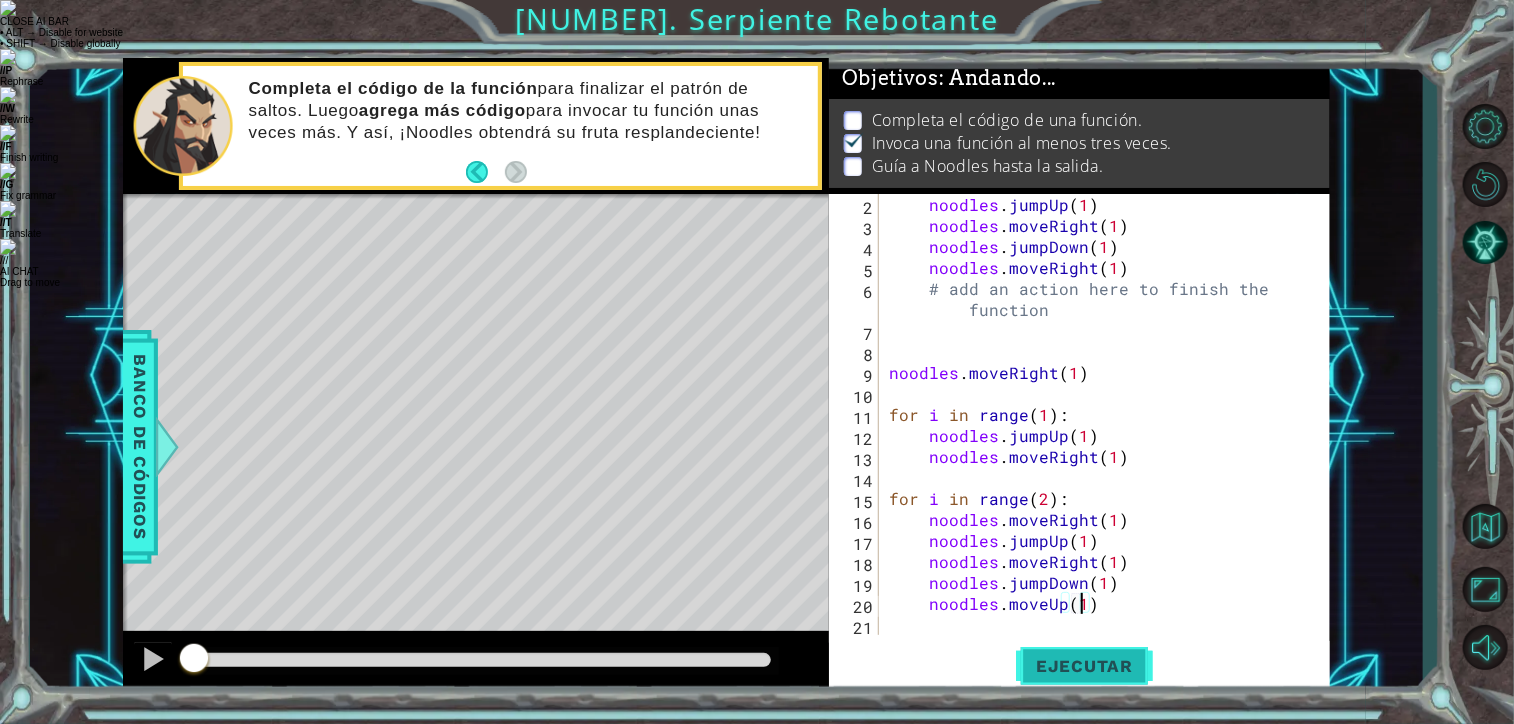 scroll, scrollTop: 0, scrollLeft: 0, axis: both 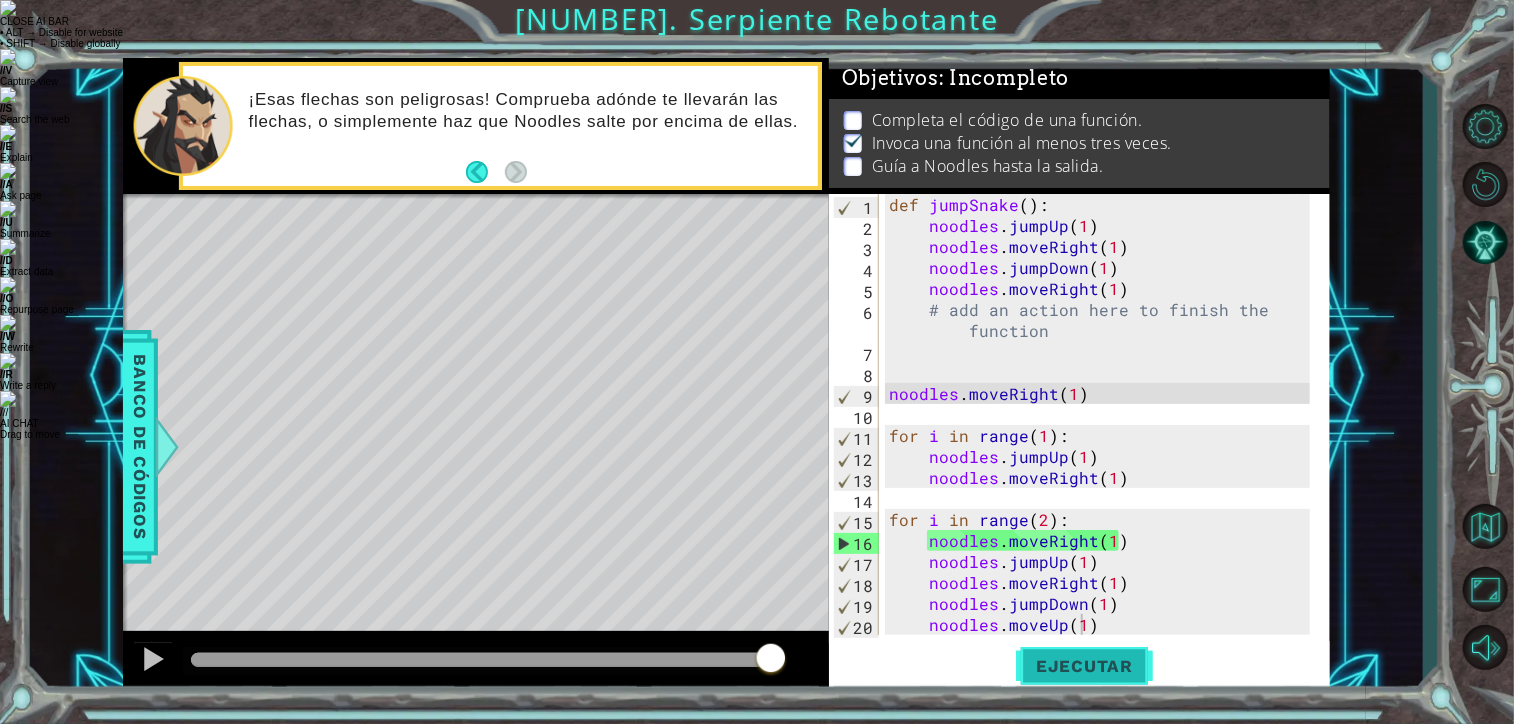 click on "Ejecutar" at bounding box center [1084, 666] 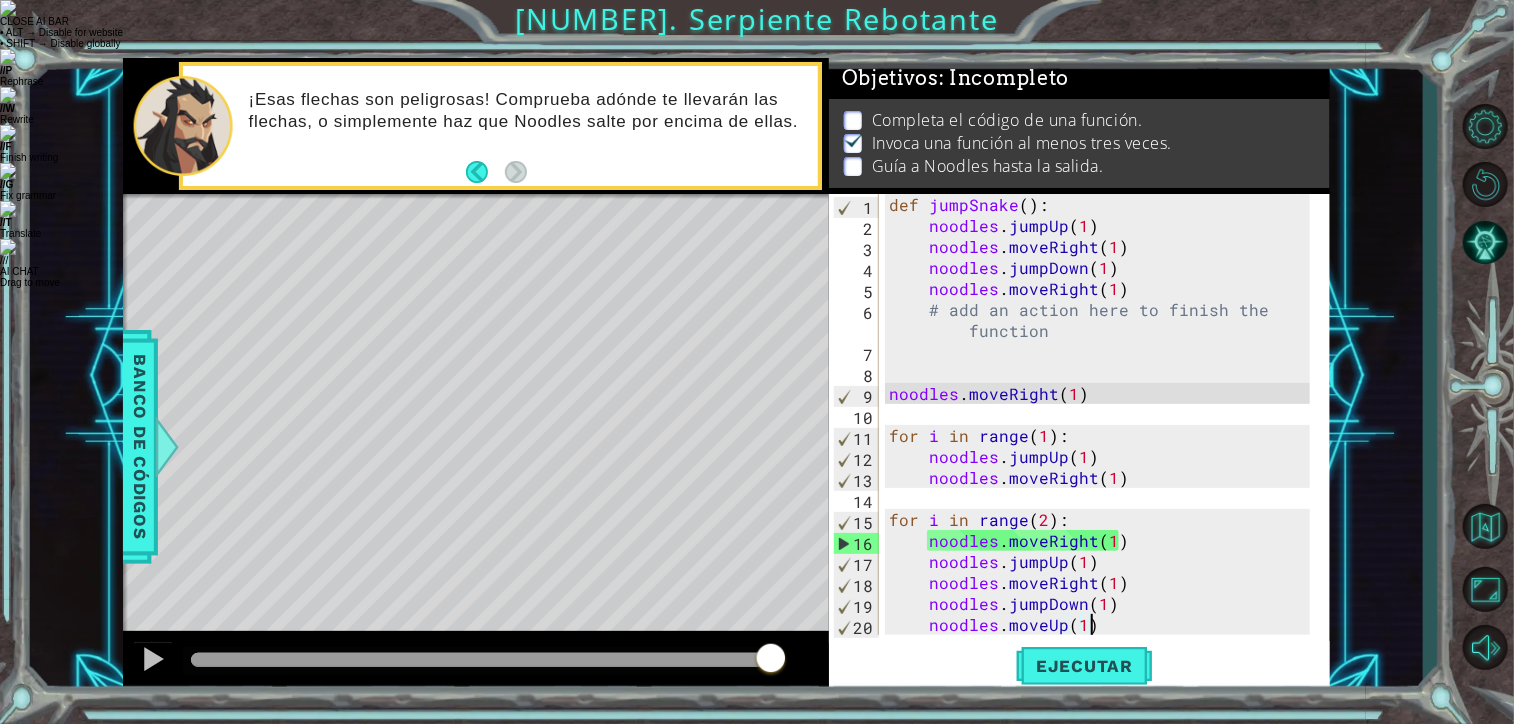 click on "def   jumpSnake ( ) :      noodles . jumpUp ( 1 )      noodles . moveRight ( 1 )      noodles . jumpDown ( 1 )      noodles . moveRight ( 1 )      # add an action  here to finish the           function                   noodles . moveRight ( 1 ) for   i   in   range ( 1 ) :      noodles . jumpUp ( 1 )      noodles . moveRight ( 1 )      for   i   in   range ( 2 ) :      noodles . moveRight ( 1 )      noodles . jumpUp ( 1 )      noodles . moveRight ( 1 )      noodles . jumpDown ( 1 )      noodles . moveUp ( 1 )" at bounding box center [1103, 435] 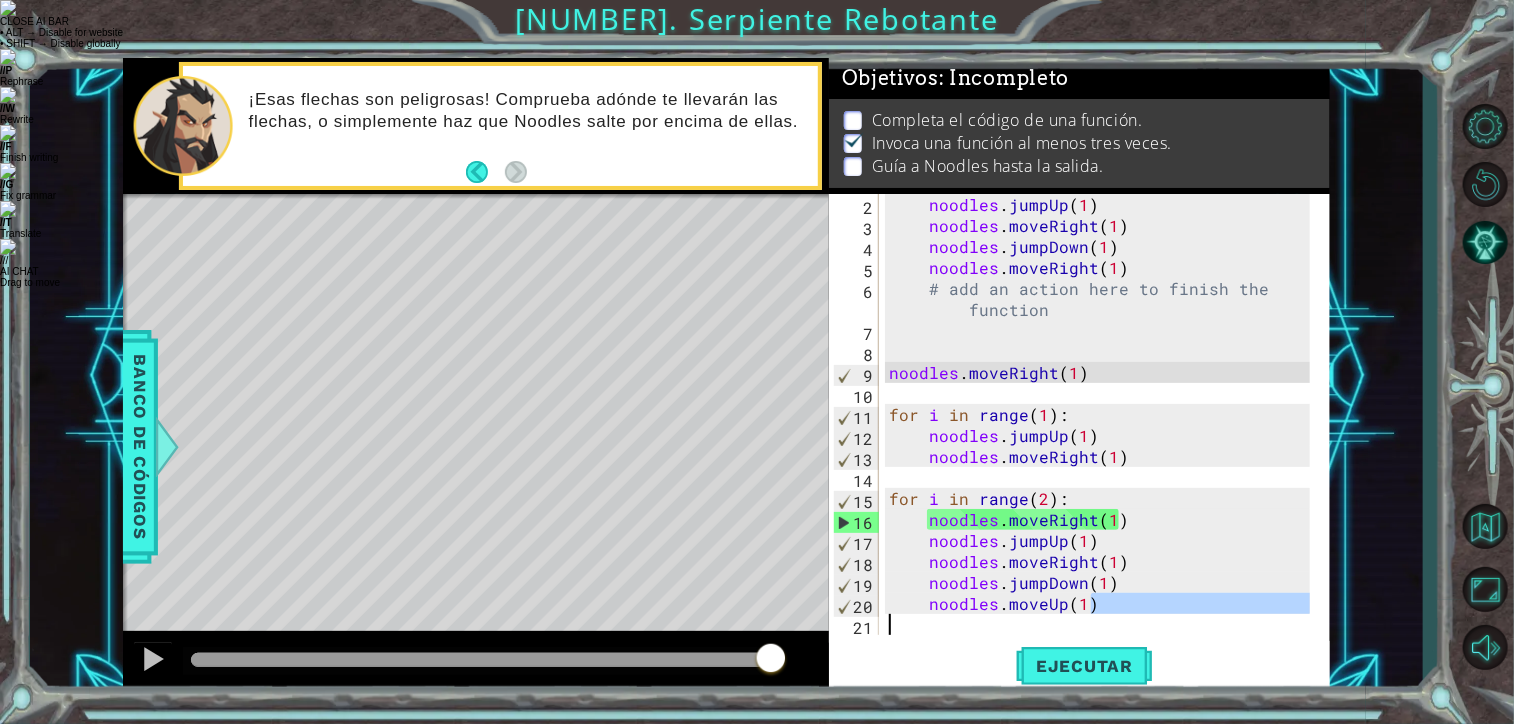 click on "def   jumpSnake ( ) :      noodles . jumpUp ( 1 )      noodles . moveRight ( 1 )      noodles . jumpDown ( 1 )      noodles . moveRight ( 1 )      # add an action  here to finish the           function                   noodles . moveRight ( 1 ) for   i   in   range ( 1 ) :      noodles . jumpUp ( 1 )      noodles . moveRight ( 1 )      for   i   in   range ( 2 ) :      noodles . moveRight ( 1 )      noodles . jumpUp ( 1 )      noodles . moveRight ( 1 )      noodles . jumpDown ( 1 )      noodles . moveUp ( 1 )" at bounding box center (1098, 414) 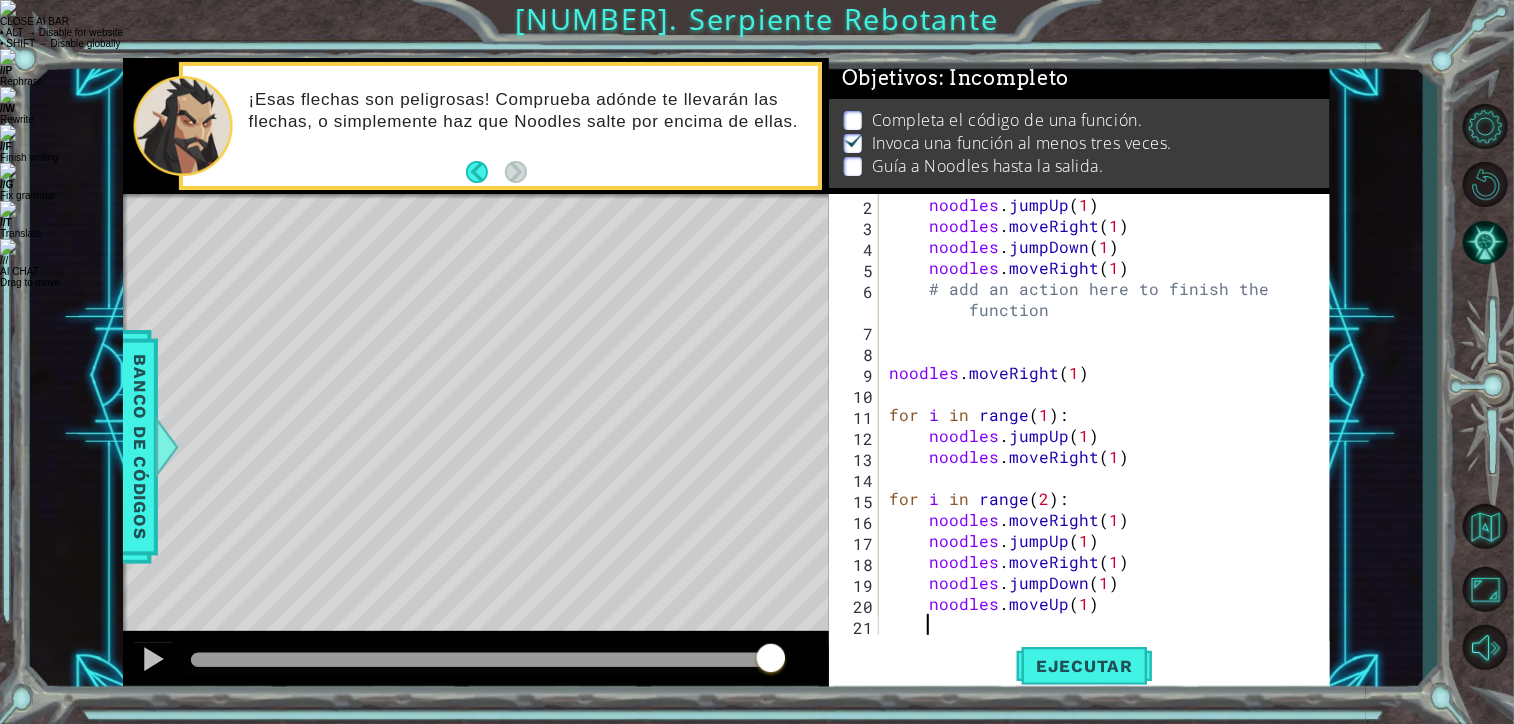 scroll, scrollTop: 0, scrollLeft: 1, axis: horizontal 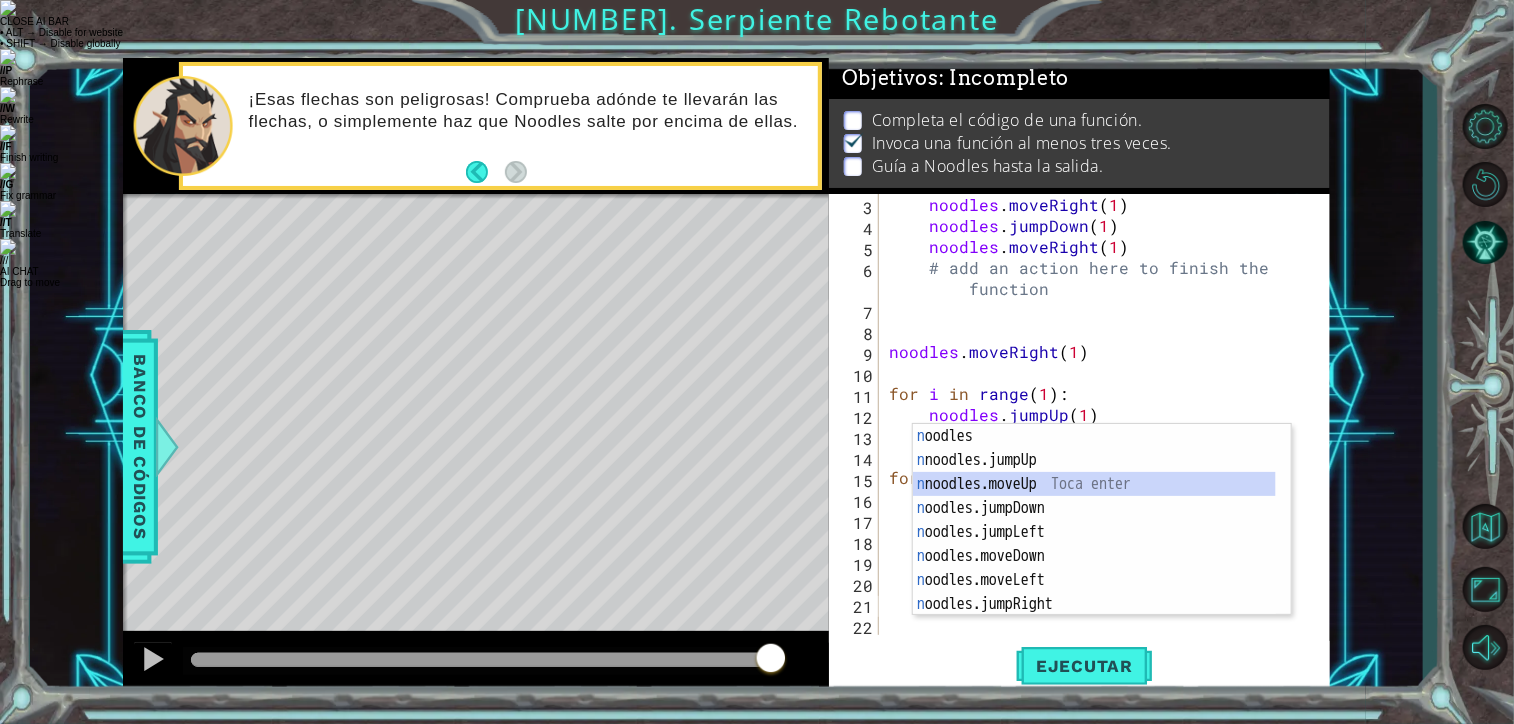 click on "n oodles Toca enter n oodles.jumpUp Toca enter n oodles.moveUp Toca enter n oodles.jumpDown Toca enter n oodles.jumpLeft Toca enter n oodles.moveDown Toca enter n oodles.moveLeft Toca enter n oodles.jumpRight Toca enter n oodles.moveRight Toca enter" at bounding box center [1094, 544] 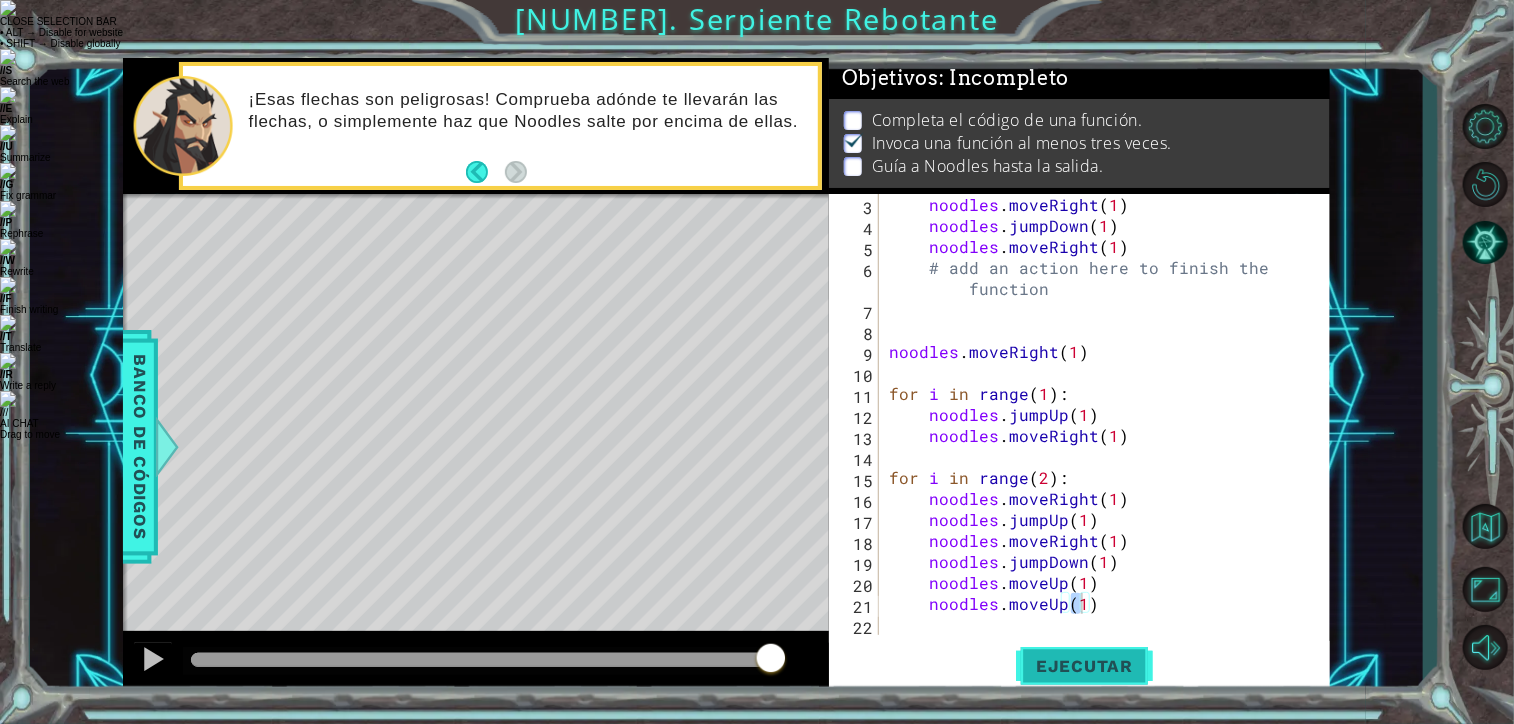 click on "Ejecutar" at bounding box center (1084, 666) 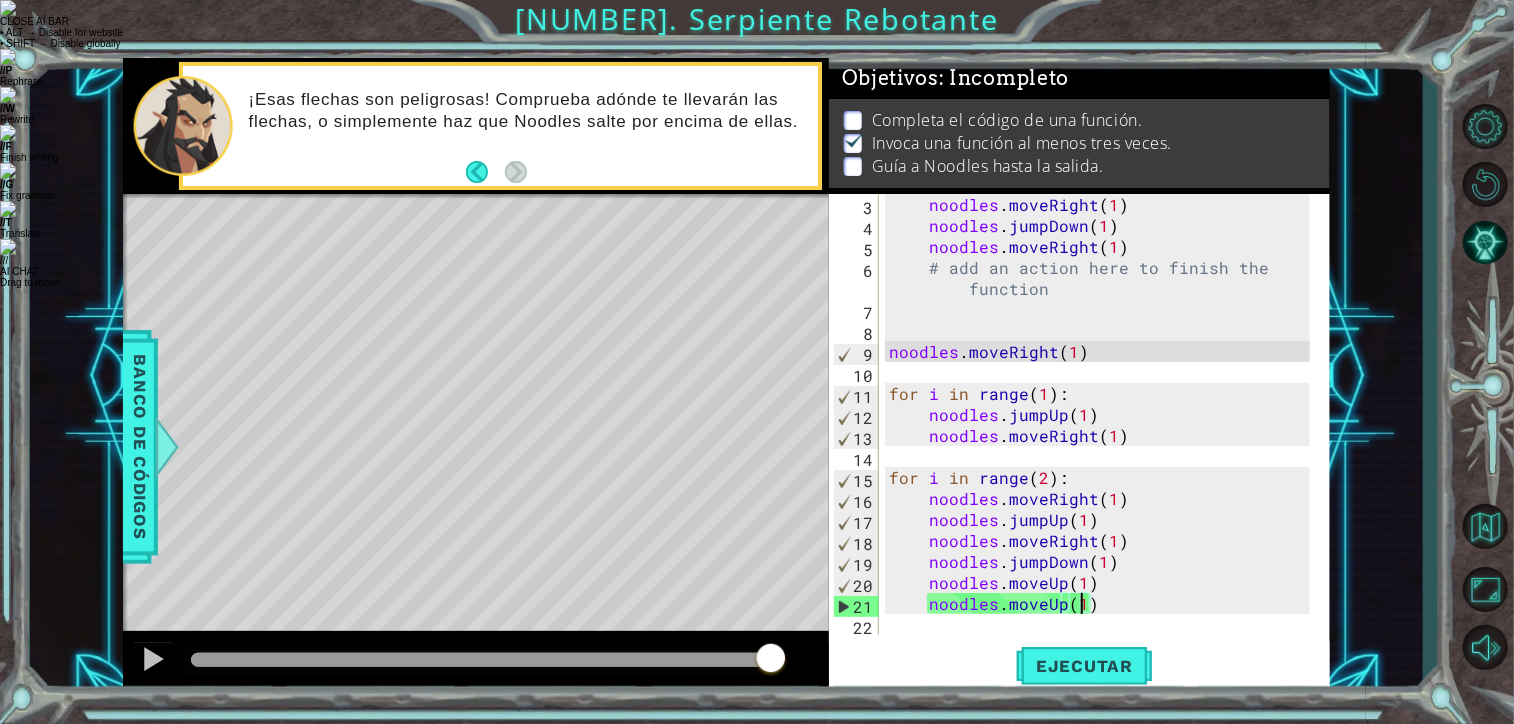 click on "noodles.moveRight(1) noodles.jumpDown(1) noodles.moveRight(1) # add an action here to finish the function noodles.moveRight(1) for i in range(1): noodles.jumpUp(1) noodles.moveRight(1) for i in range(2): noodles.moveRight(1) noodles.jumpUp(1) noodles.moveRight(1) noodles.jumpDown(1) noodles.moveUp(1) noodles.moveUp(1)" at bounding box center (1103, 435) 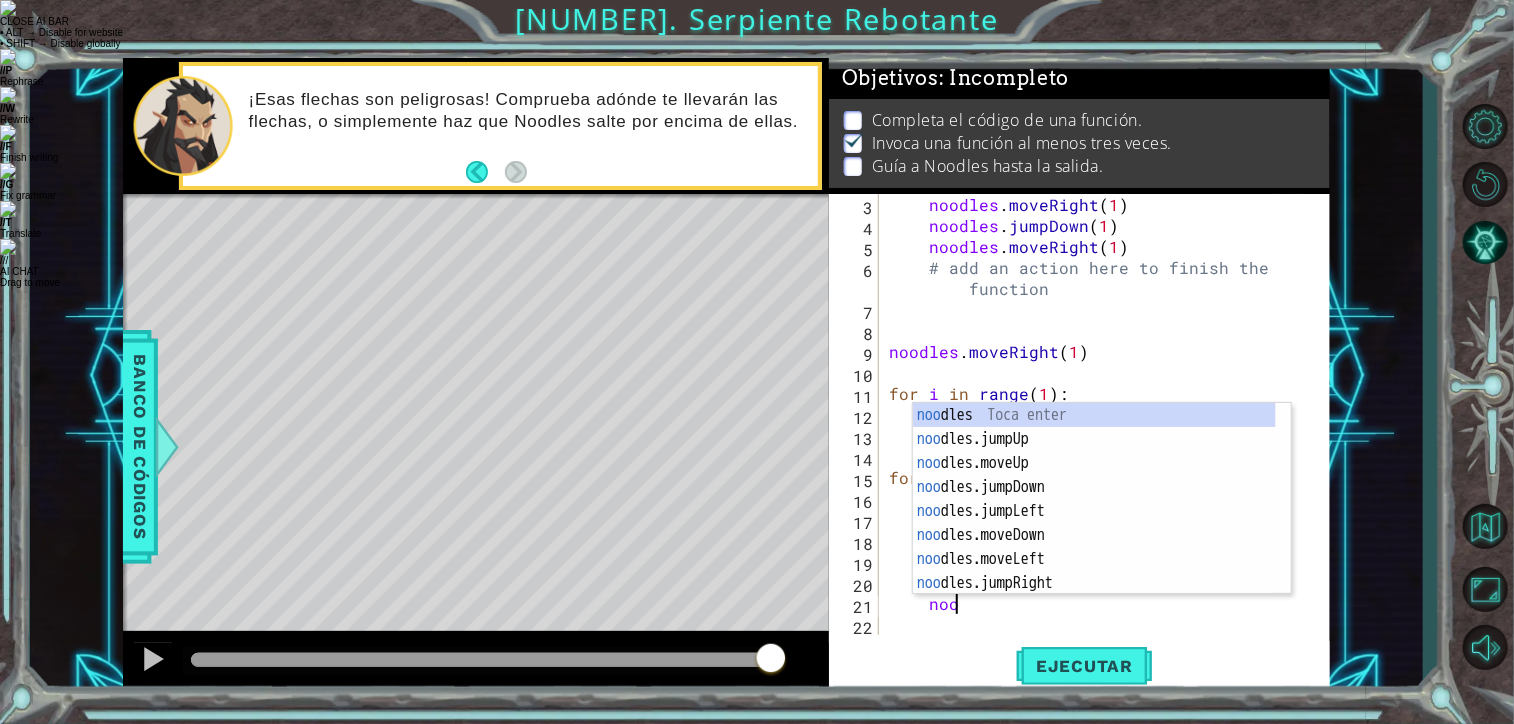 type on "n" 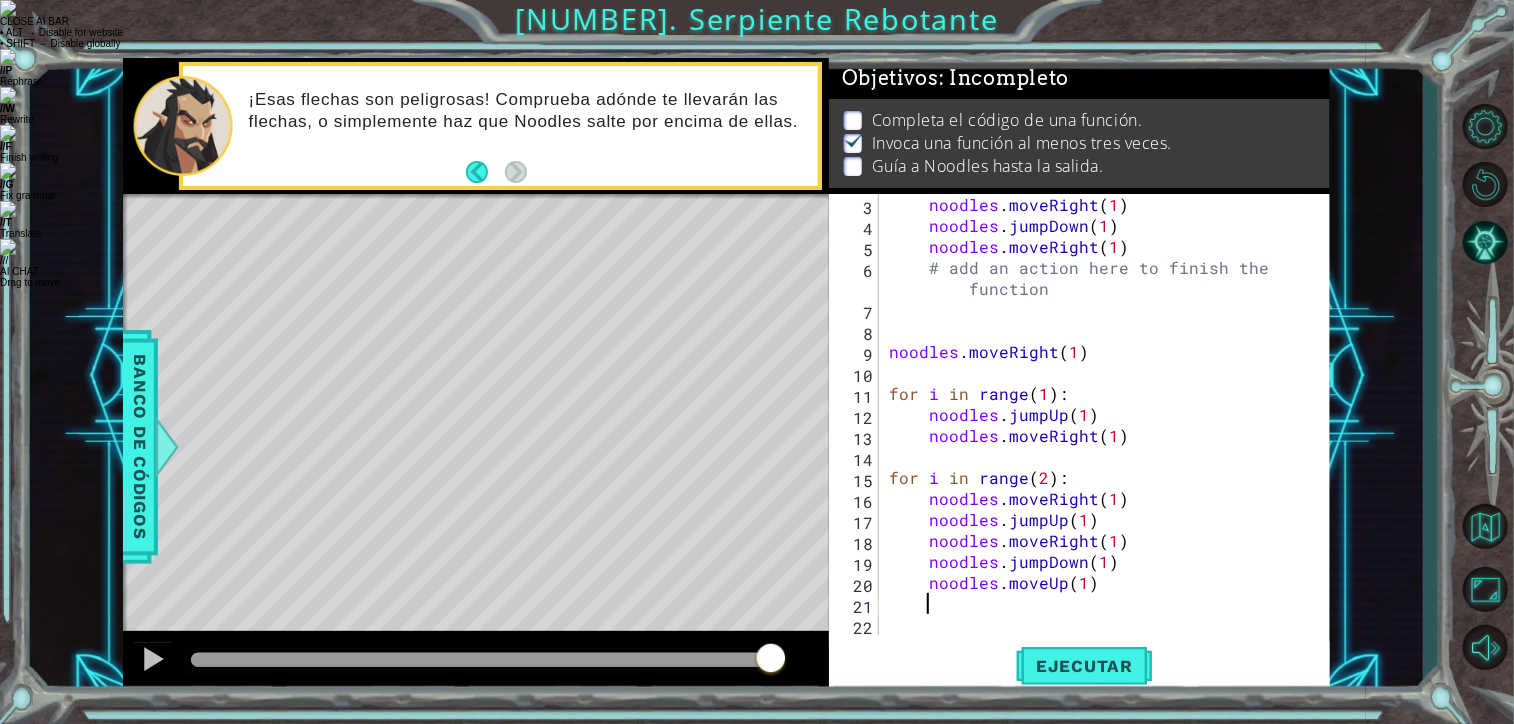 scroll, scrollTop: 0, scrollLeft: 1, axis: horizontal 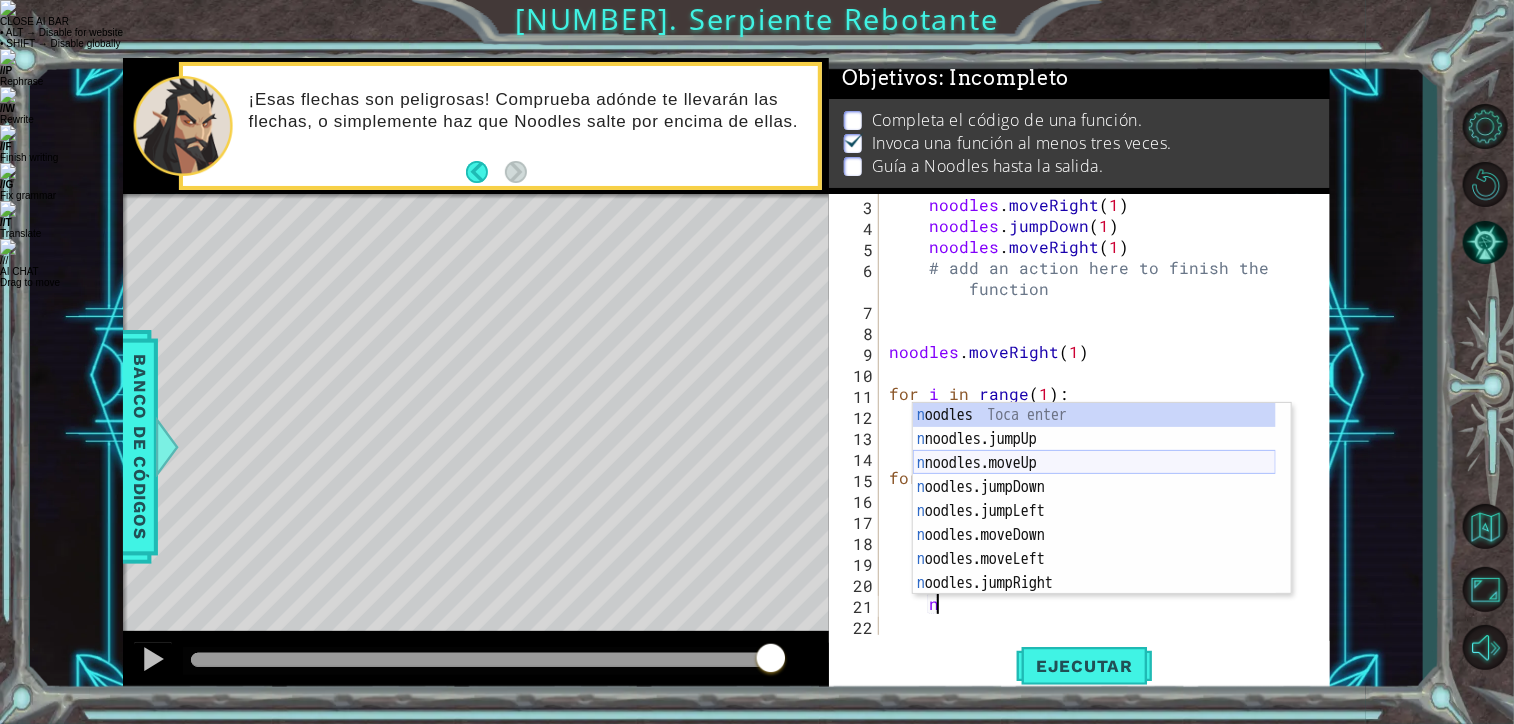 click on "n oodles Toca enter n oodles.jumpUp Toca enter n oodles.moveUp Toca enter n oodles.jumpDown Toca enter n oodles.jumpLeft Toca enter n oodles.moveDown Toca enter n oodles.moveLeft Toca enter n oodles.jumpRight Toca enter n oodles.moveRight Toca enter" at bounding box center [1094, 523] 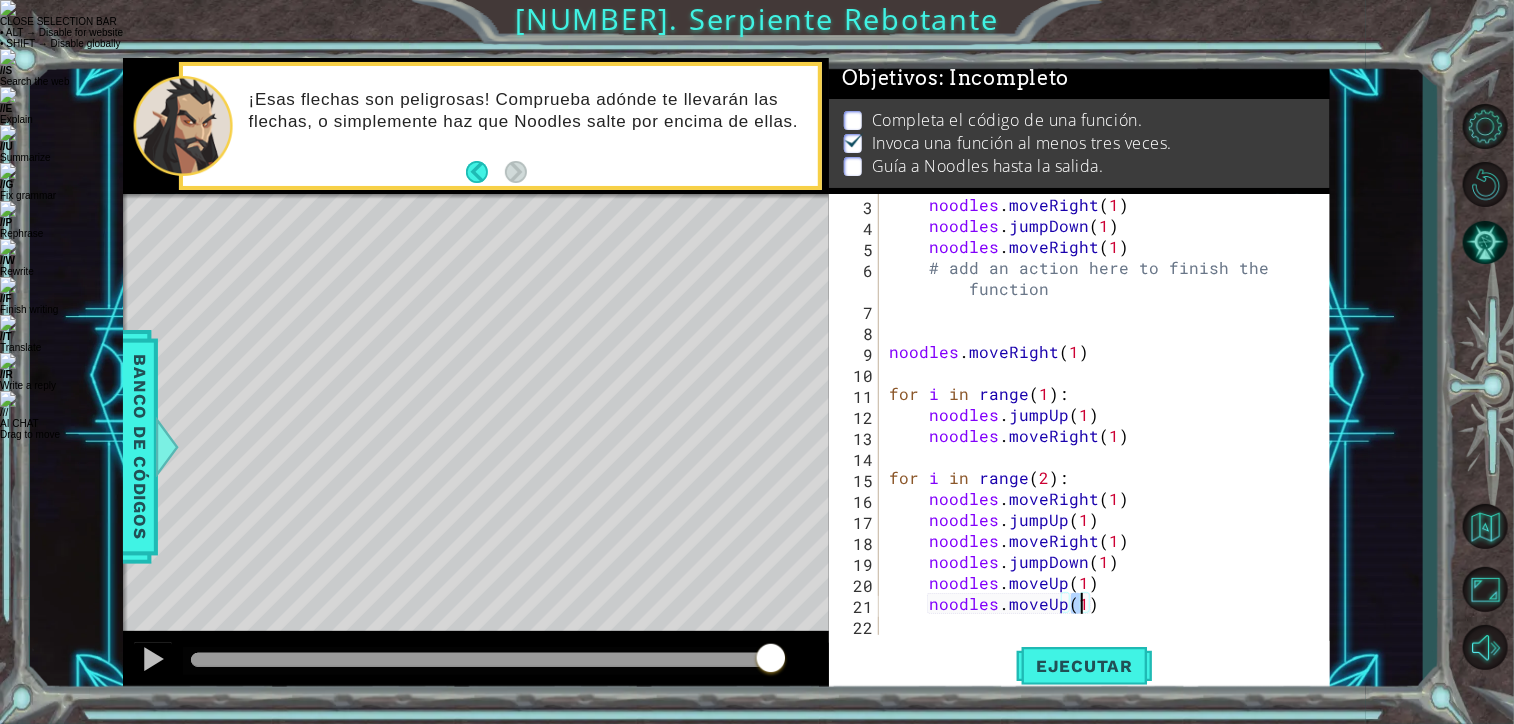 scroll, scrollTop: 0, scrollLeft: 11, axis: horizontal 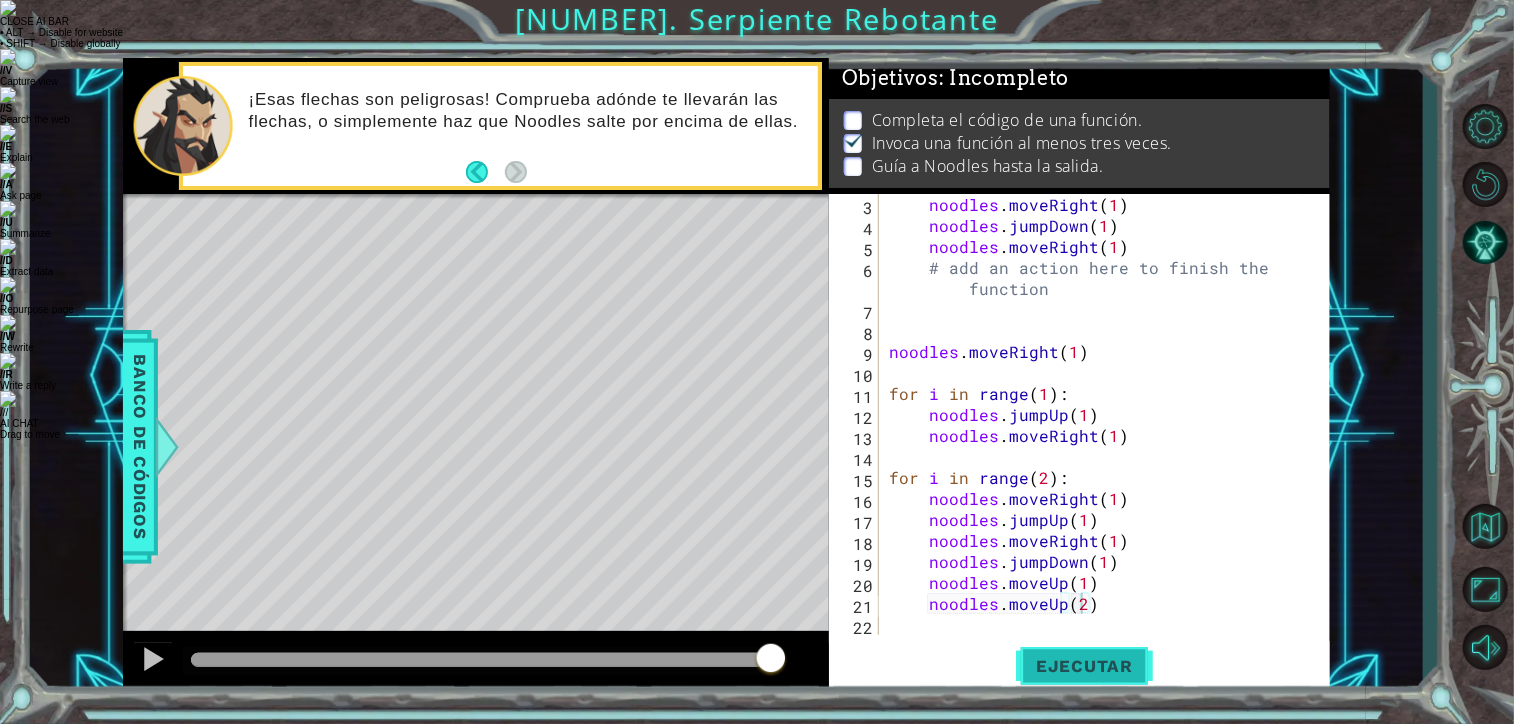 click on "Ejecutar" at bounding box center [1084, 666] 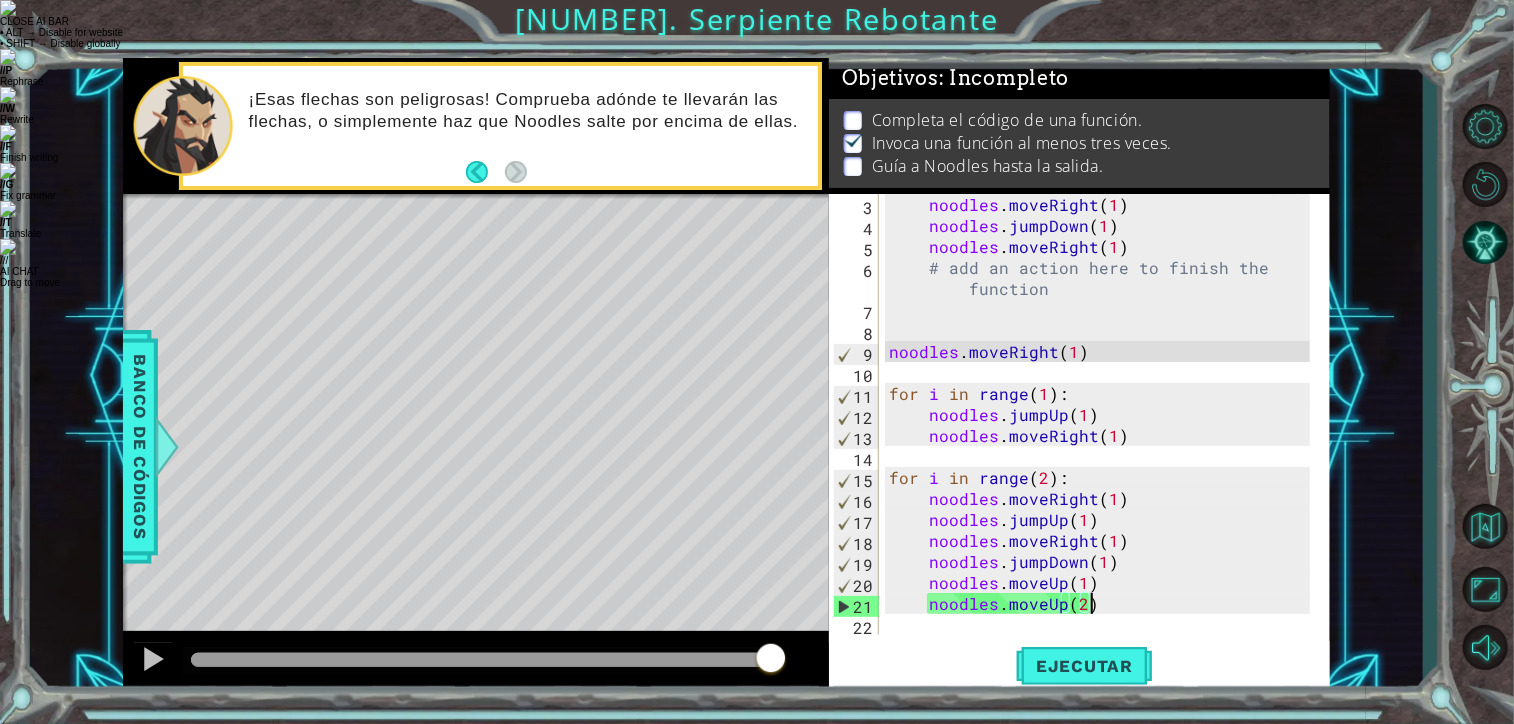 click on "noodles.moveRight(1) noodles.jumpDown(1) noodles.moveRight(1) # add an action here to finish the function noodles.moveRight(1) for i in range(1): noodles.jumpUp(1) noodles.moveRight(1) for i in range(2): noodles.moveRight(1) noodles.jumpUp(1) noodles.moveRight(1) noodles.jumpDown(1) noodles.moveUp(1) noodles.moveUp(2)" at bounding box center [1103, 435] 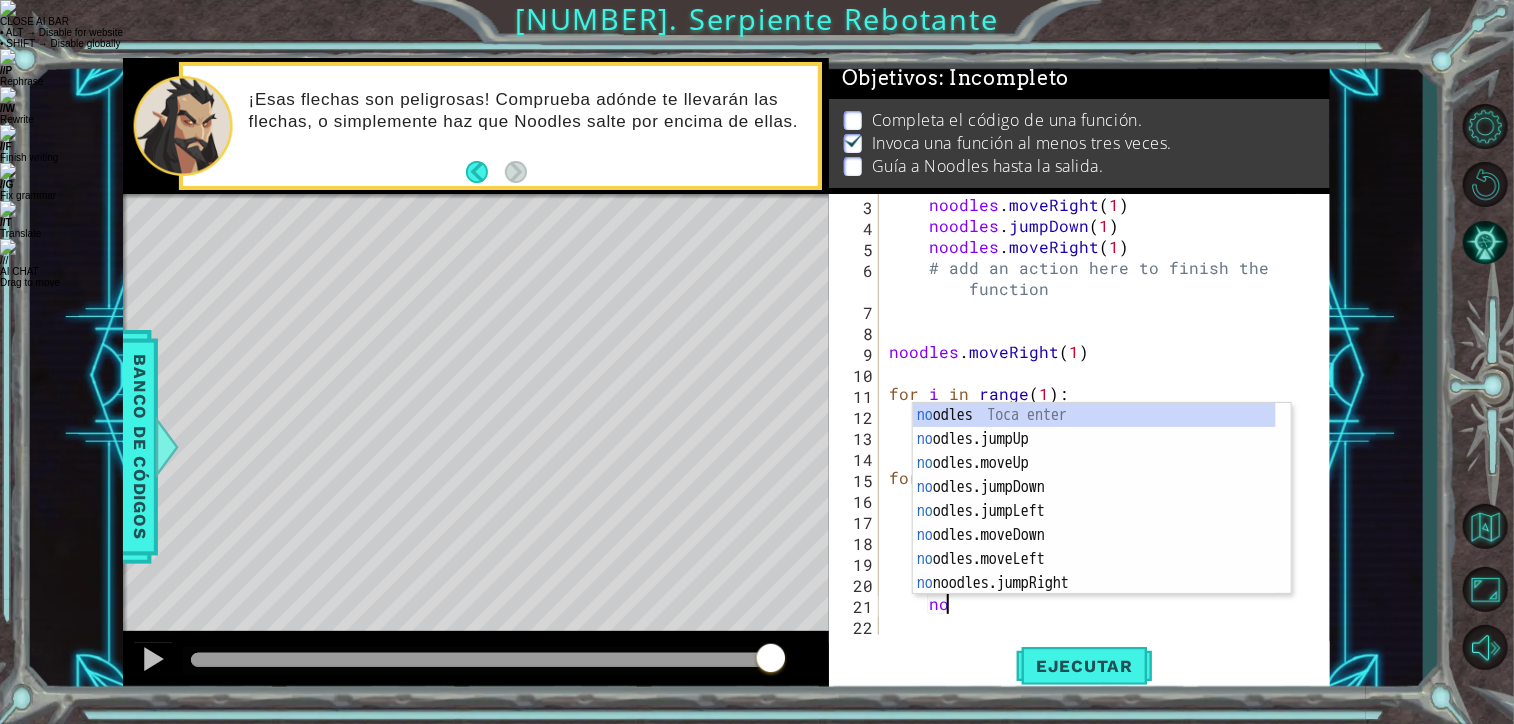 type on "n" 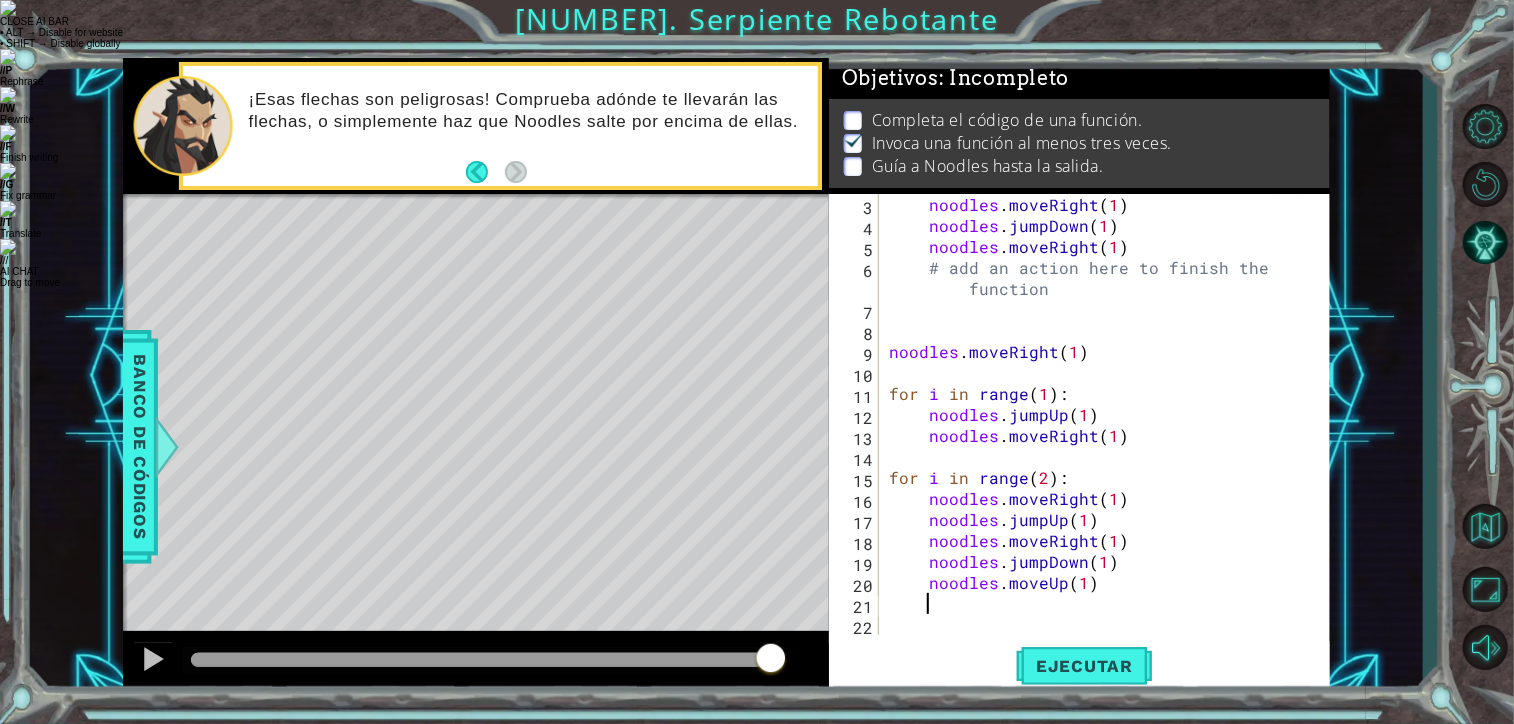 type 